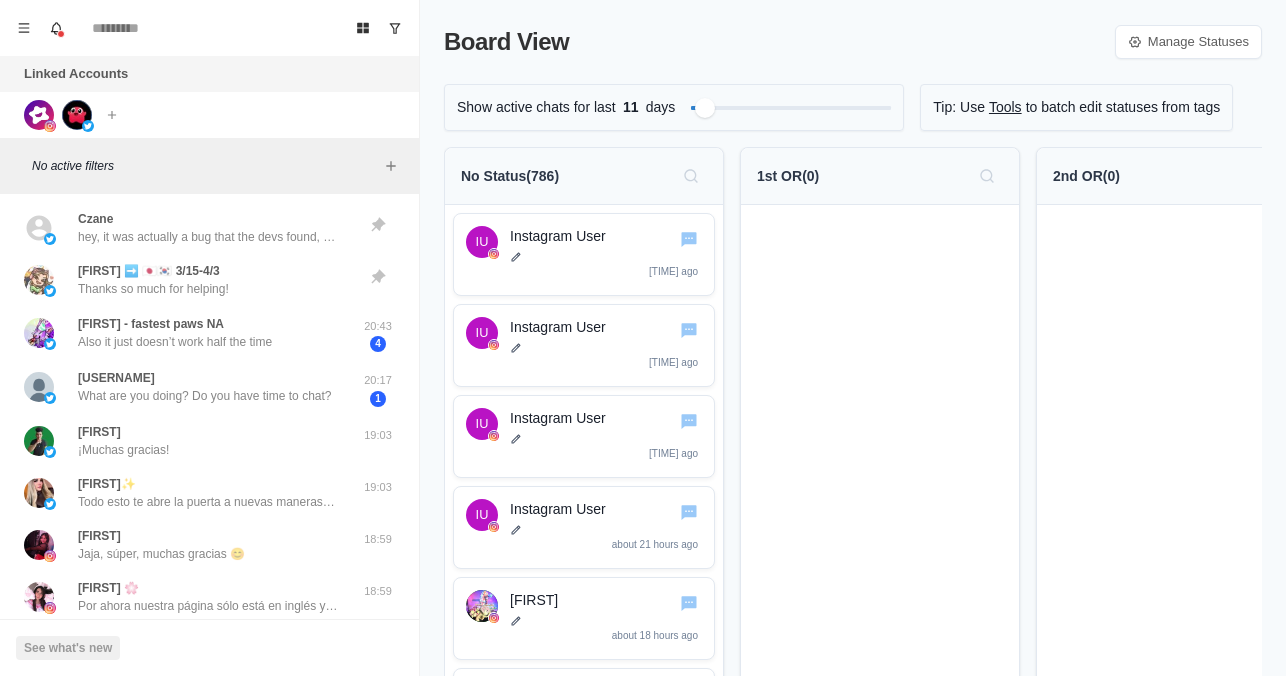 scroll, scrollTop: 0, scrollLeft: 0, axis: both 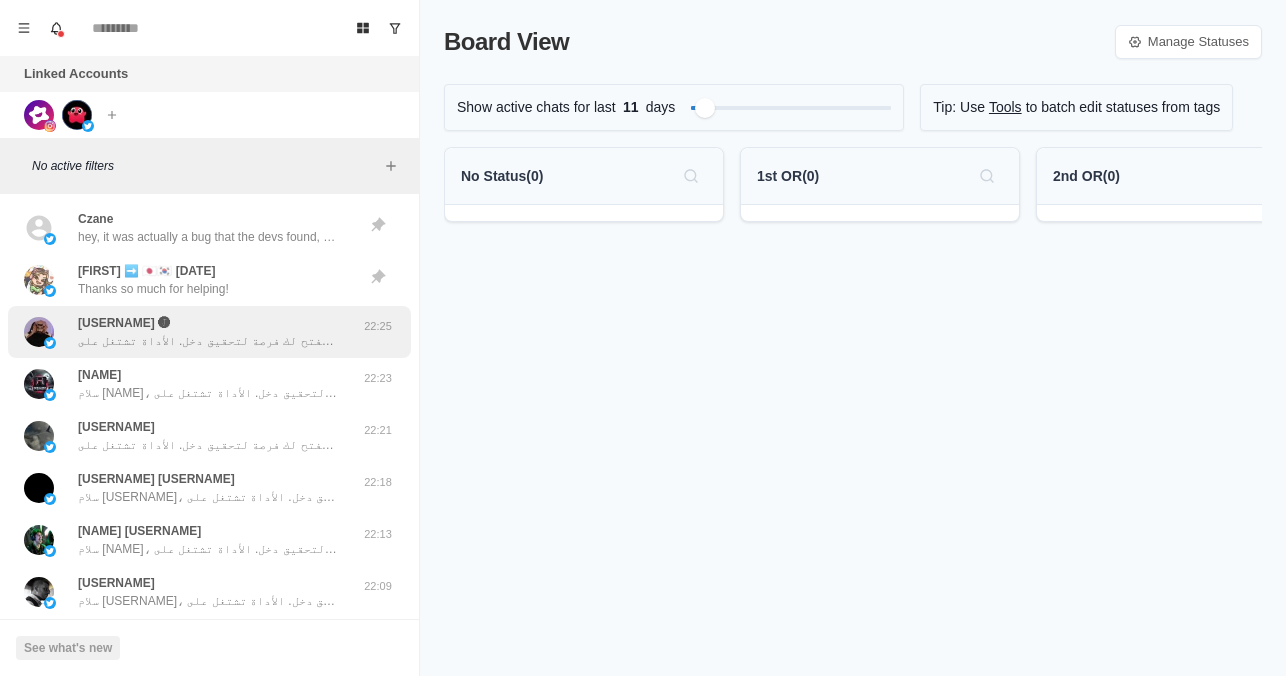 click on "سلام سلووم،
تخيل لو رسائل الشات في بثك تتحول لصوت… بصوت شخصية مشهورة، أو حتى بصوتك!
بفضل الذكاء الاصطناعي، التفاعل يصير أقوى، ومع كل رسالة تفتح لك فرصة لتحقيق دخل.
الأداة تشتغل على Twitch وKick.
حاب تعرف كيف؟" at bounding box center (208, 341) 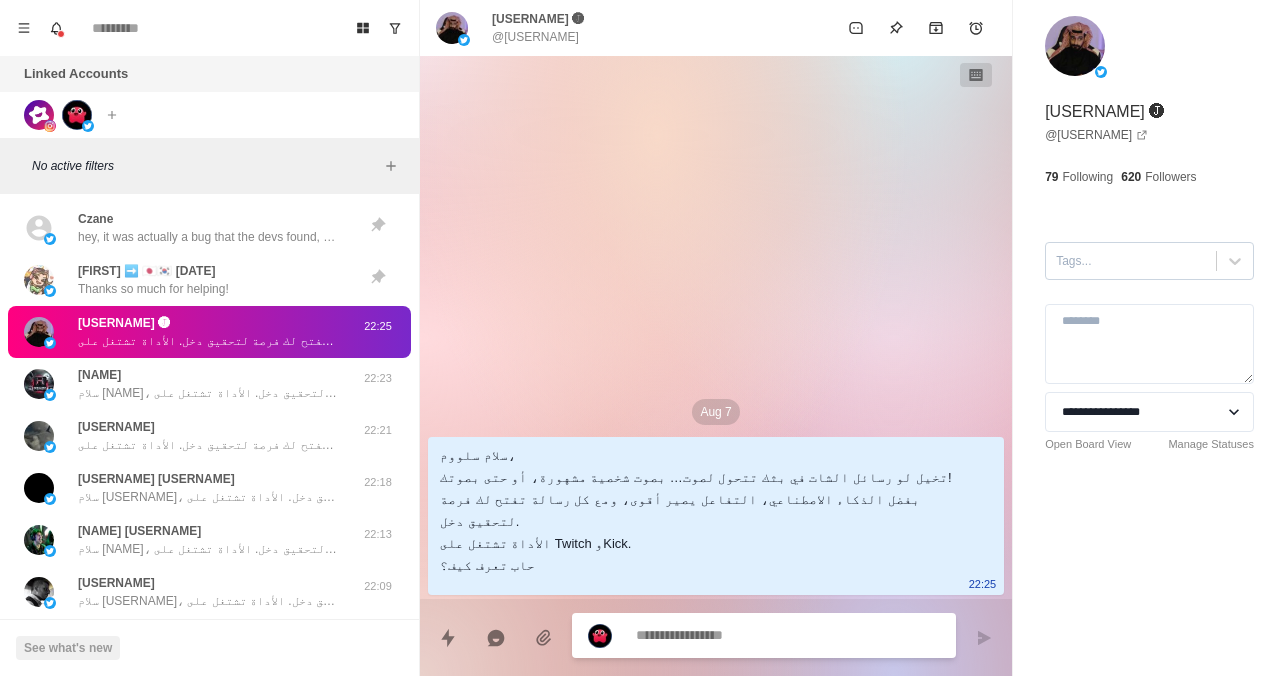 click at bounding box center (1131, 261) 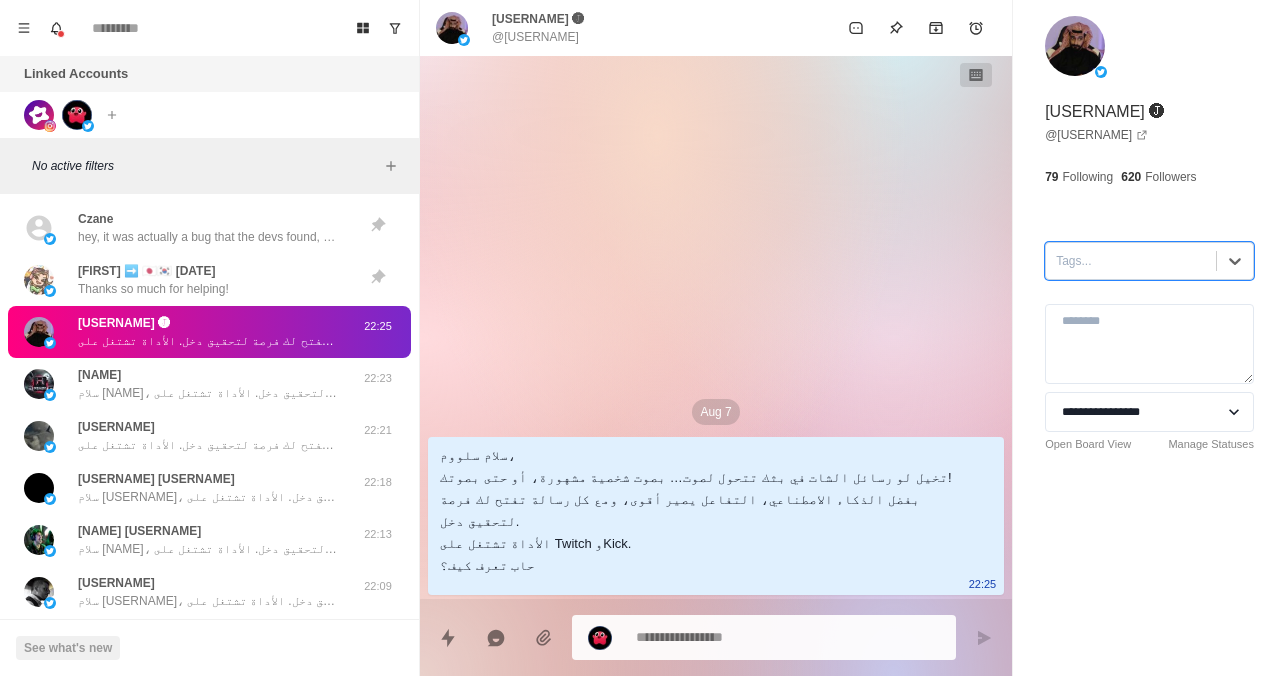 click at bounding box center [1131, 261] 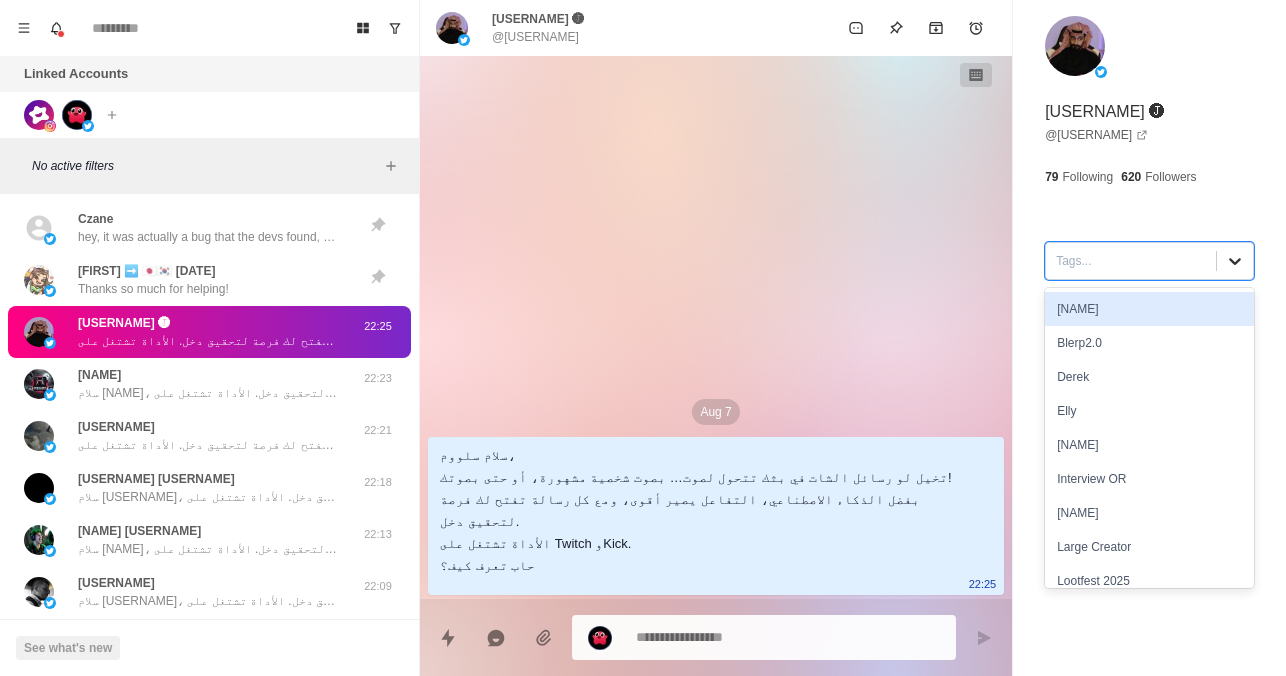 click 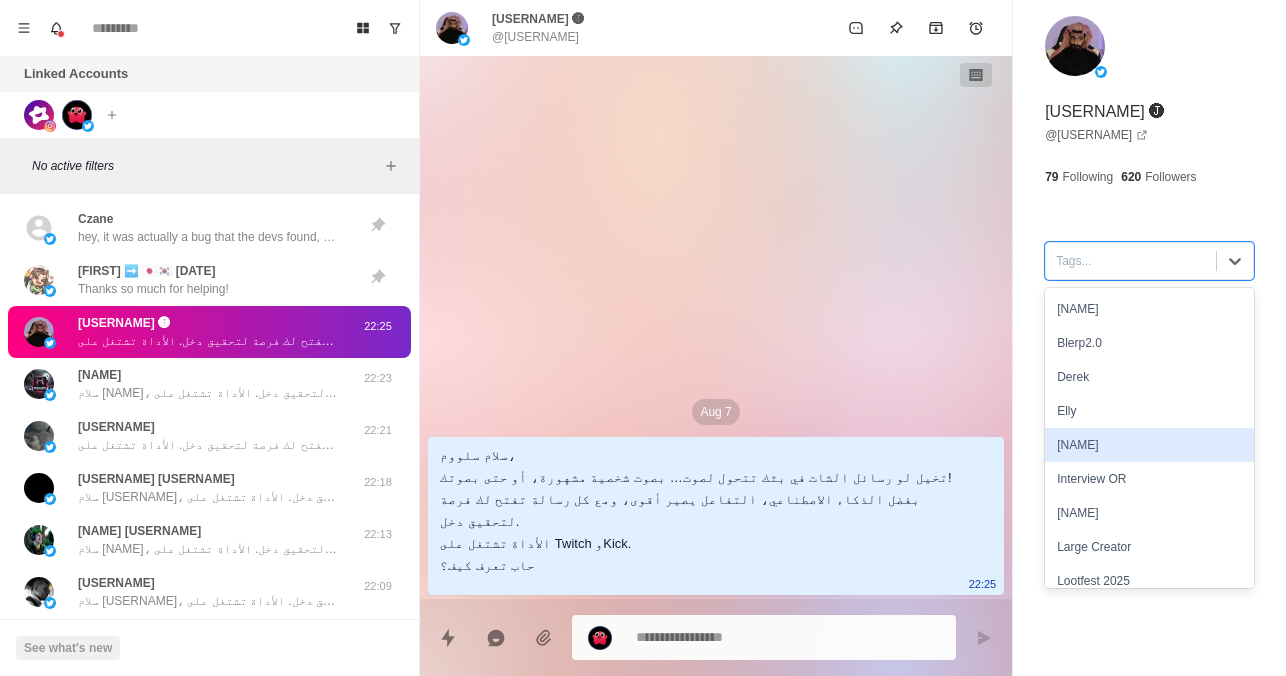 click on "[NAME]" at bounding box center (1149, 445) 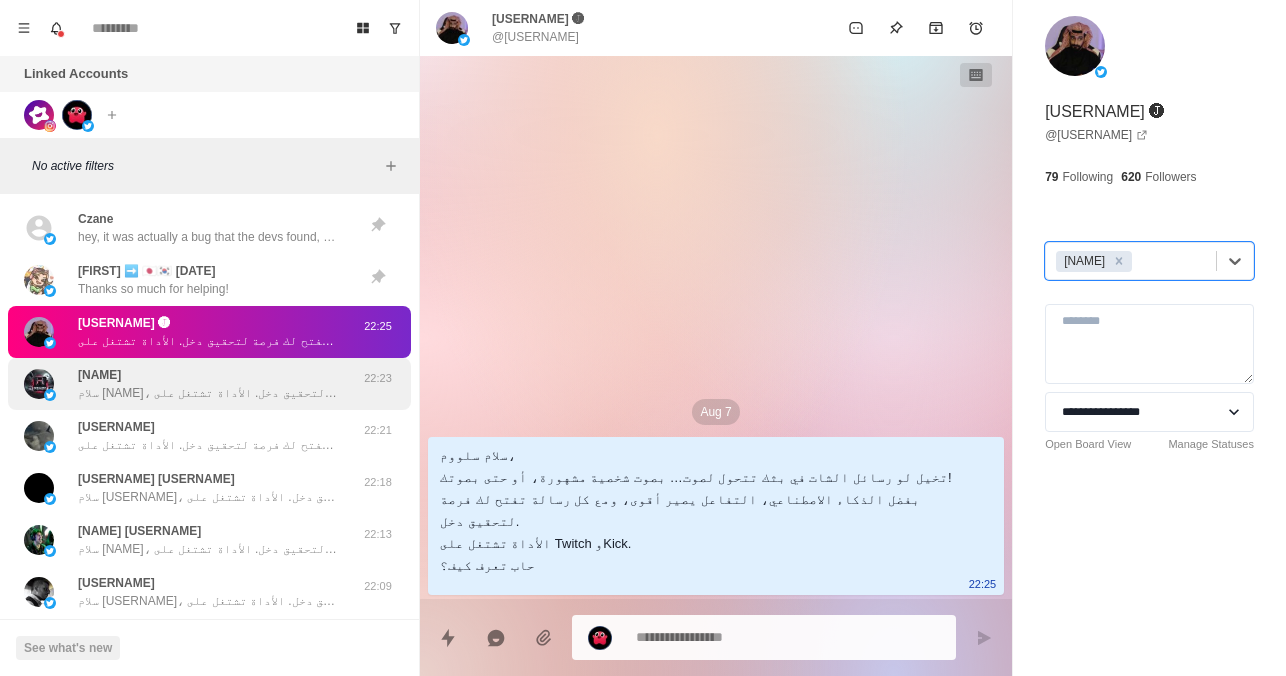 click on "[NAME] سلام [NAME]،
تخيل لو رسائل الشات في بثك تتحول لصوت… بصوت شخصية مشهورة، أو حتى بصوتك!
بفضل الذكاء الاصطناعي، التفاعل يصير أقوى، ومع كل رسالة تفتح لك فرصة لتحقيق دخل.
الأداة تشتغل على Twitch وKick.
حاب تعرف كيف؟" at bounding box center [208, 384] 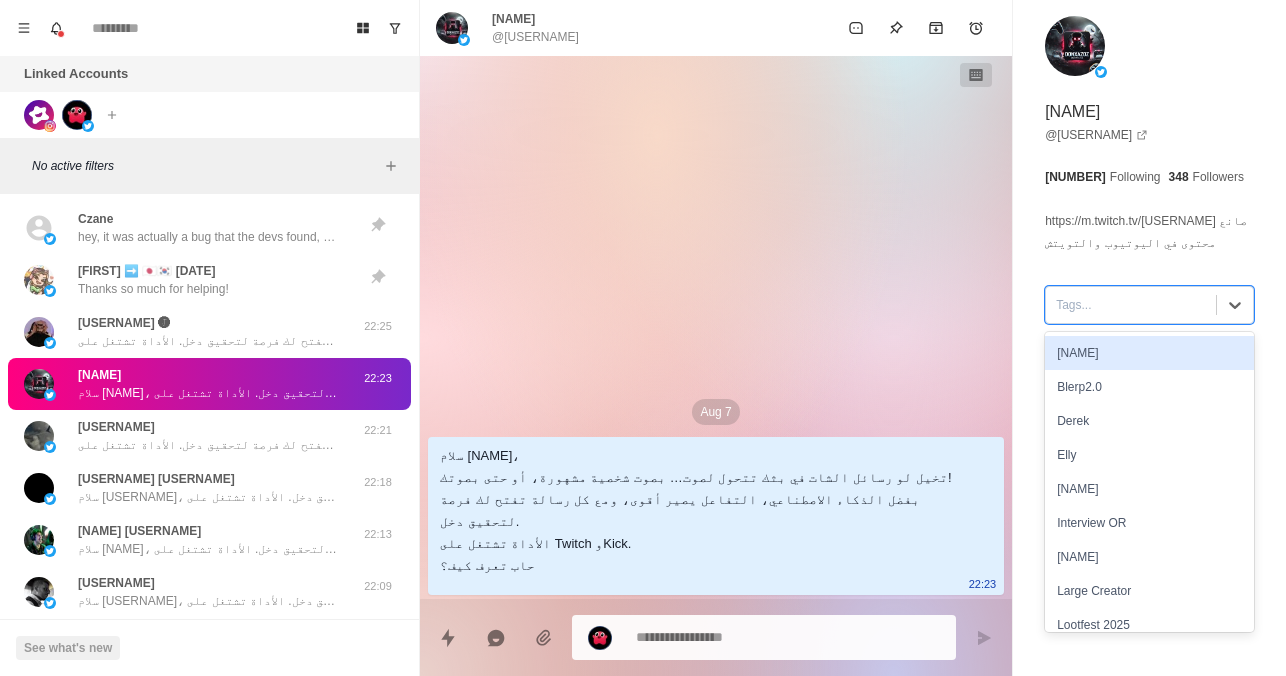 click on "Tags..." at bounding box center [1131, 305] 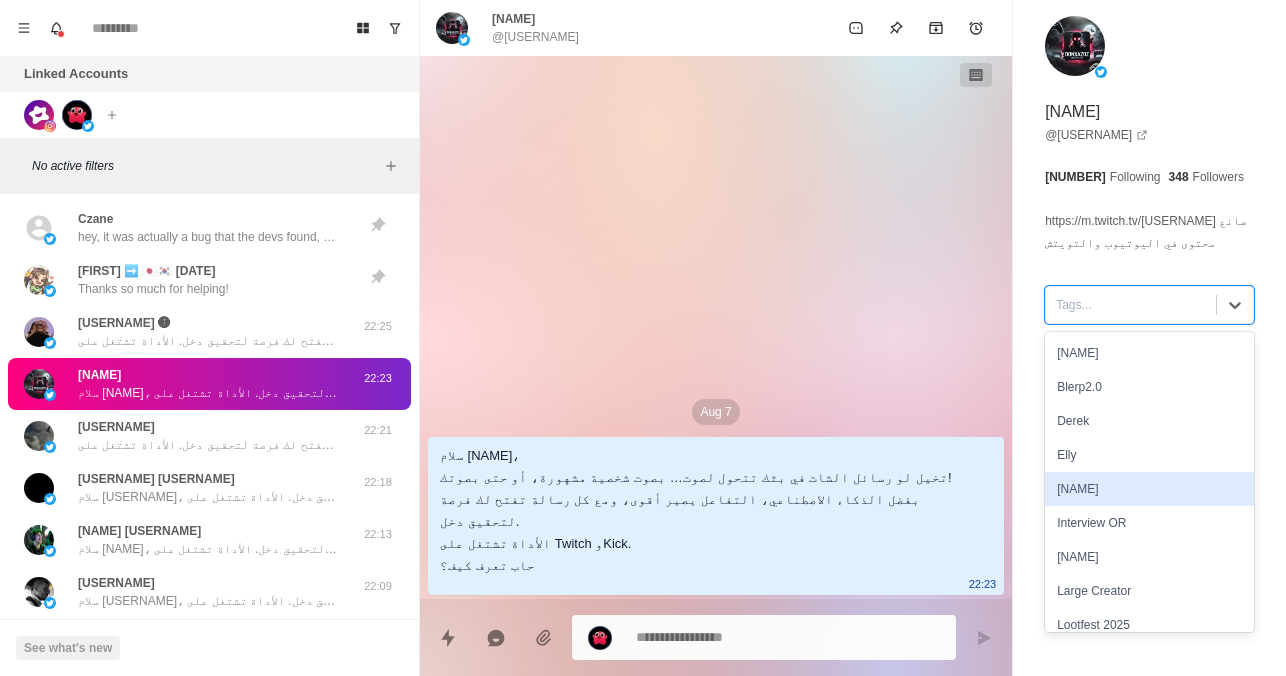 click on "[NAME]" at bounding box center (1149, 489) 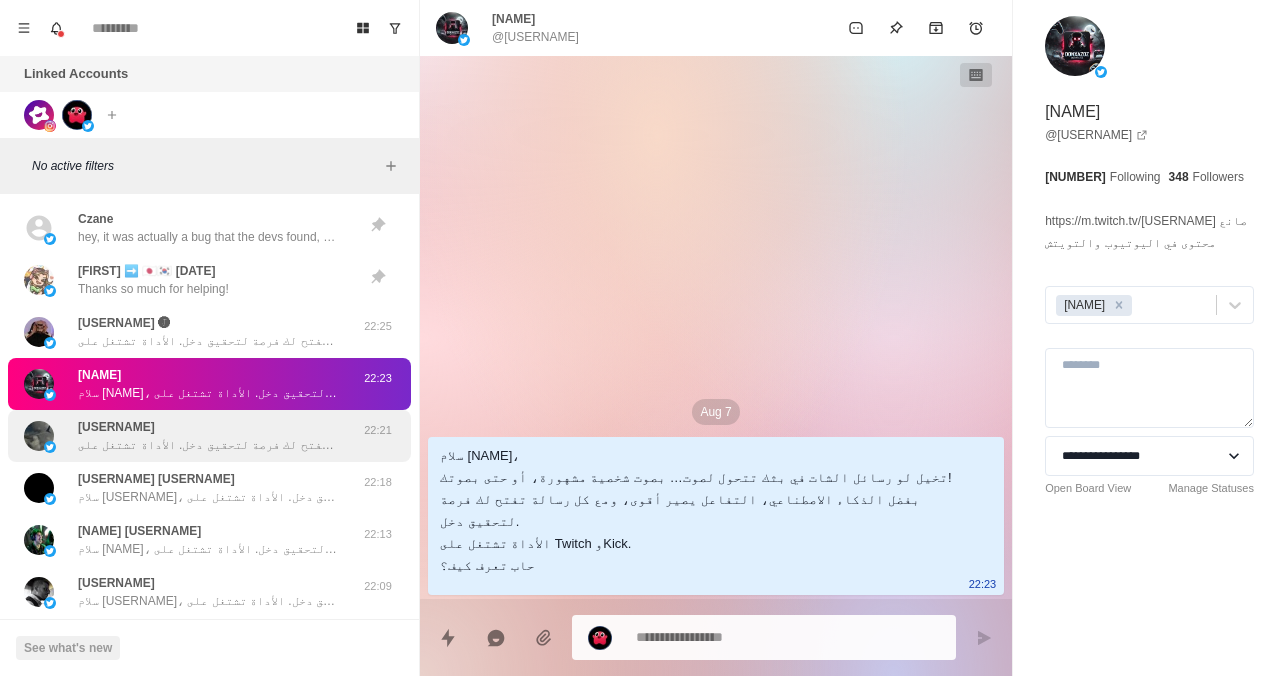 click on "سلام حمود،
تخيل لو رسائل الشات في بثك تتحول لصوت… بصوت شخصية مشهورة، أو حتى بصوتك!
بفضل الذكاء الاصطناعي، التفاعل يصير أقوى، ومع كل رسالة تفتح لك فرصة لتحقيق دخل.
الأداة تشتغل على Twitch وKick.
حاب تعرف كيف؟" at bounding box center (208, 445) 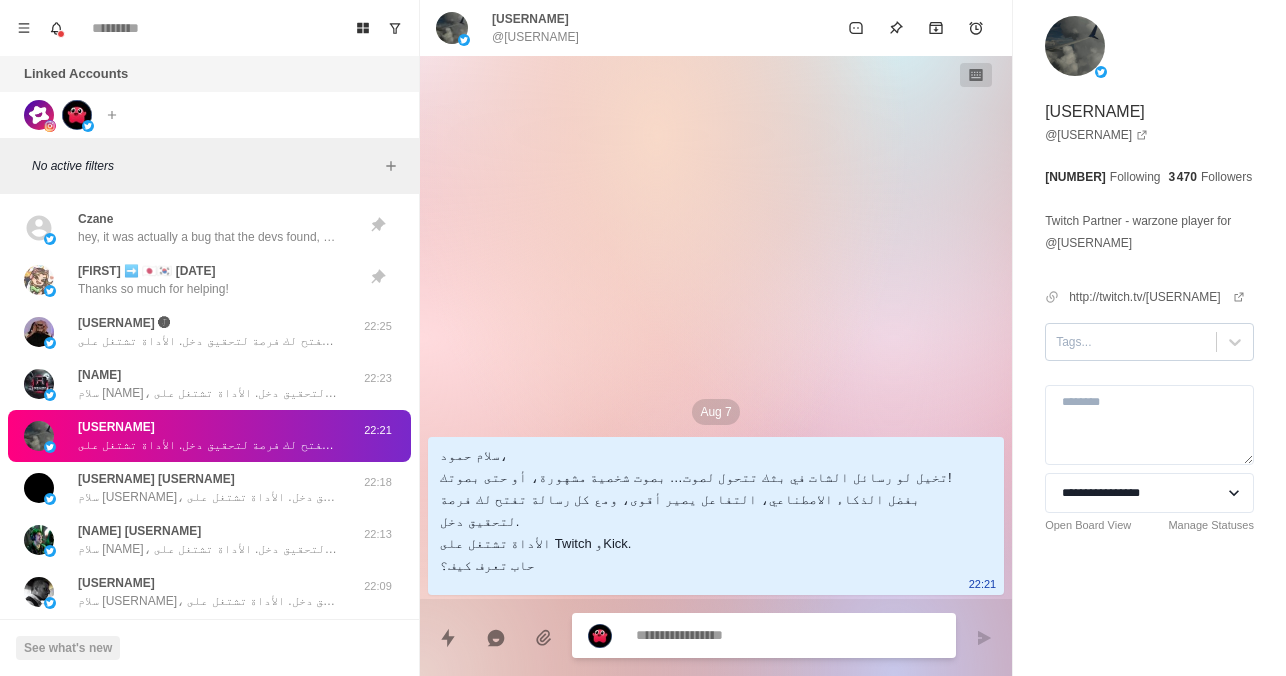 click on "Tags..." at bounding box center (1131, 342) 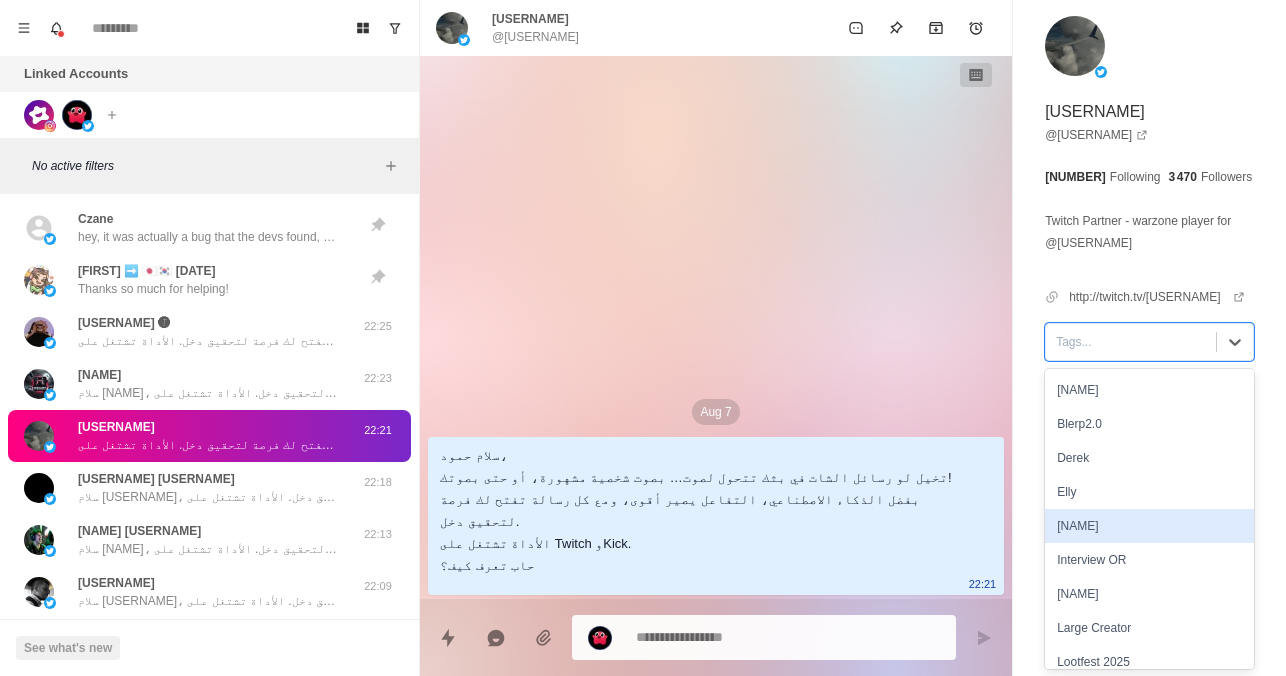 click on "[NAME]" at bounding box center [1149, 526] 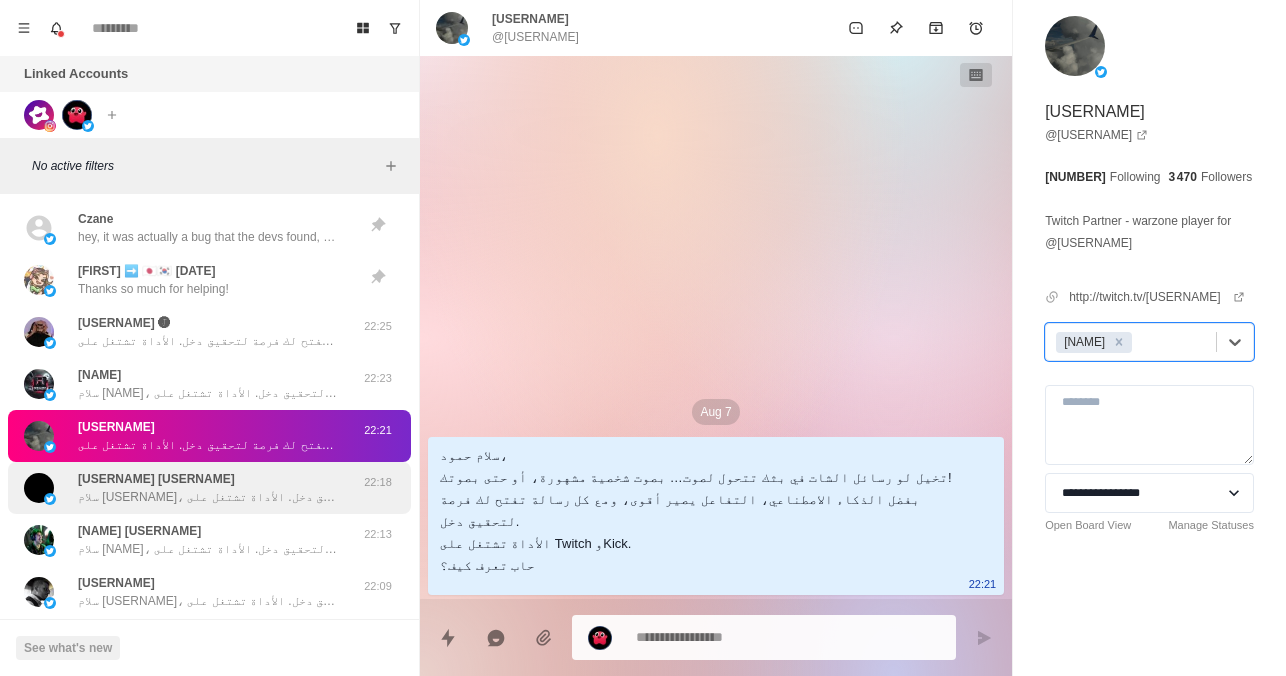 click on "[USERNAME] [USERNAME] سلام [USERNAME]،
تخيل لو رسائل الشات في بثك تتحول لصوت… بصوت شخصية مشهورة، أو حتى بصوتك!
بفضل الذكاء الاصطناعي، التفاعل يصير أقوى، ومع كل رسالة تفتح لك فرصة لتحقيق دخل.
الأداة تشتغل على Twitch وKick.
حاب تعرف كيف؟" at bounding box center (208, 488) 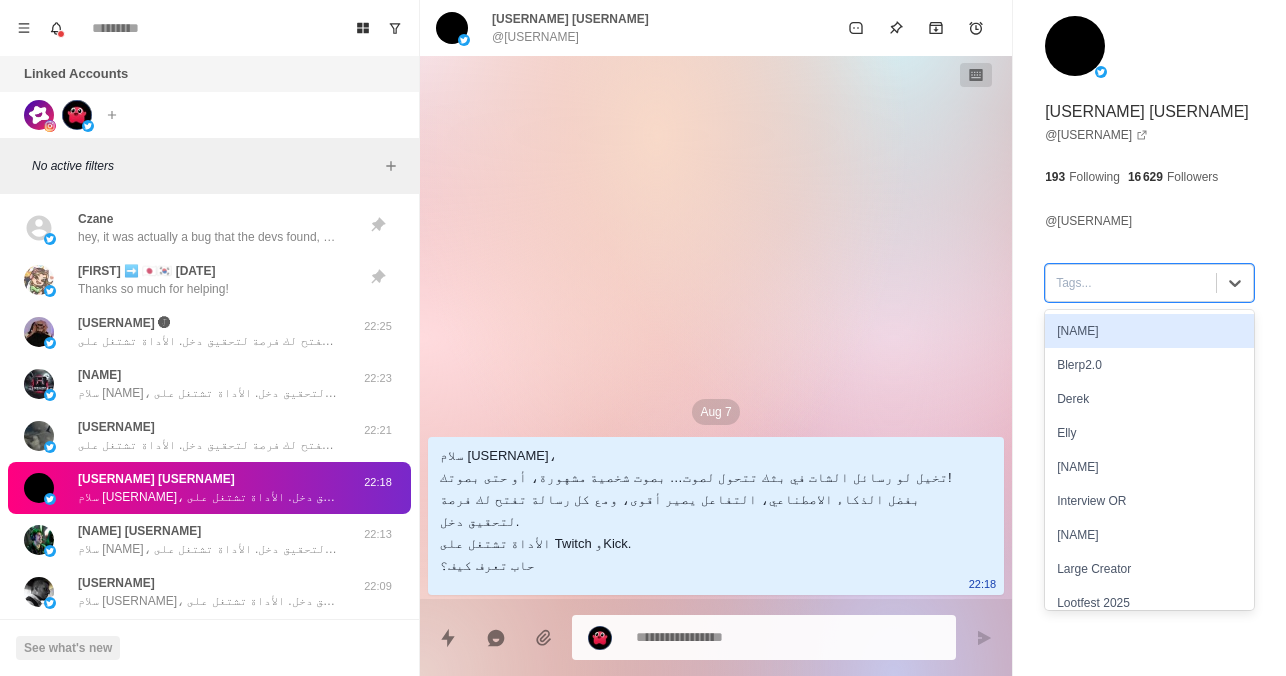 click at bounding box center (1131, 283) 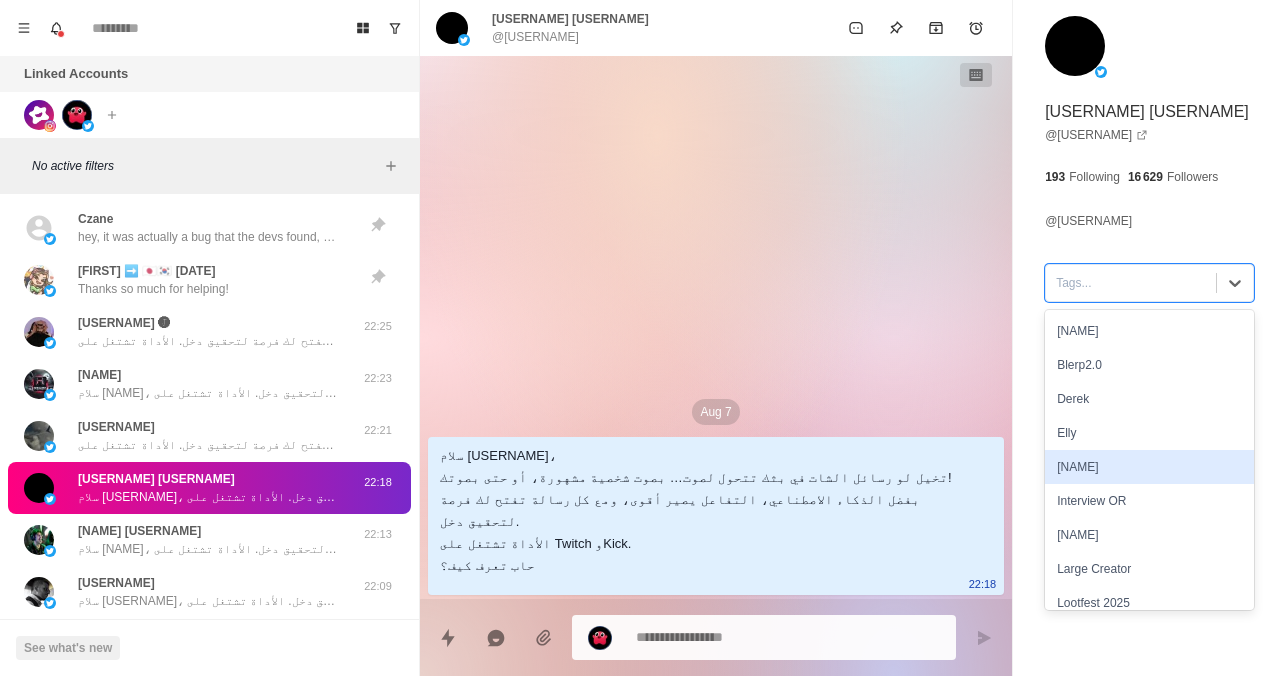 click on "Hamza" at bounding box center [1149, 467] 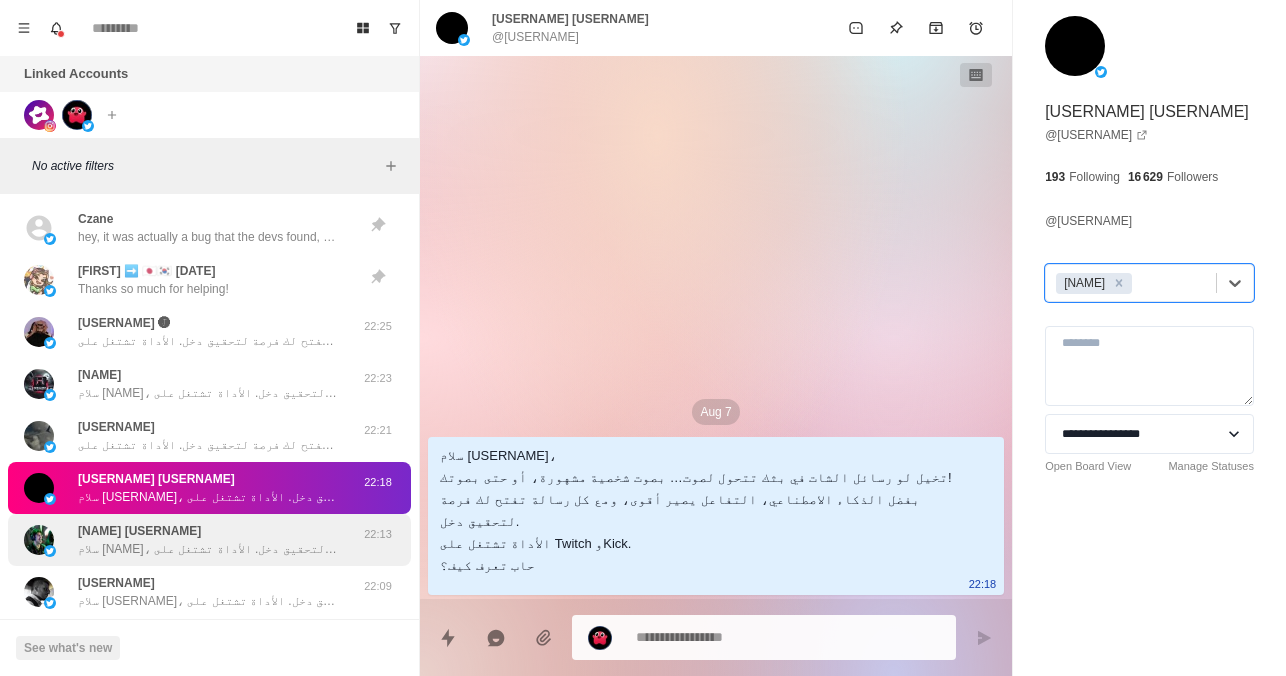 click on "Falcon Exnid سلام سعود،
تخيل لو رسائل الشات في بثك تتحول لصوت… بصوت شخصية مشهورة، أو حتى بصوتك!
بفضل الذكاء الاصطناعي، التفاعل يصير أقوى، ومع كل رسالة تفتح لك فرصة لتحقيق دخل.
الأداة تشتغل على Twitch وKick.
حاب تعرف كيف؟" at bounding box center [208, 540] 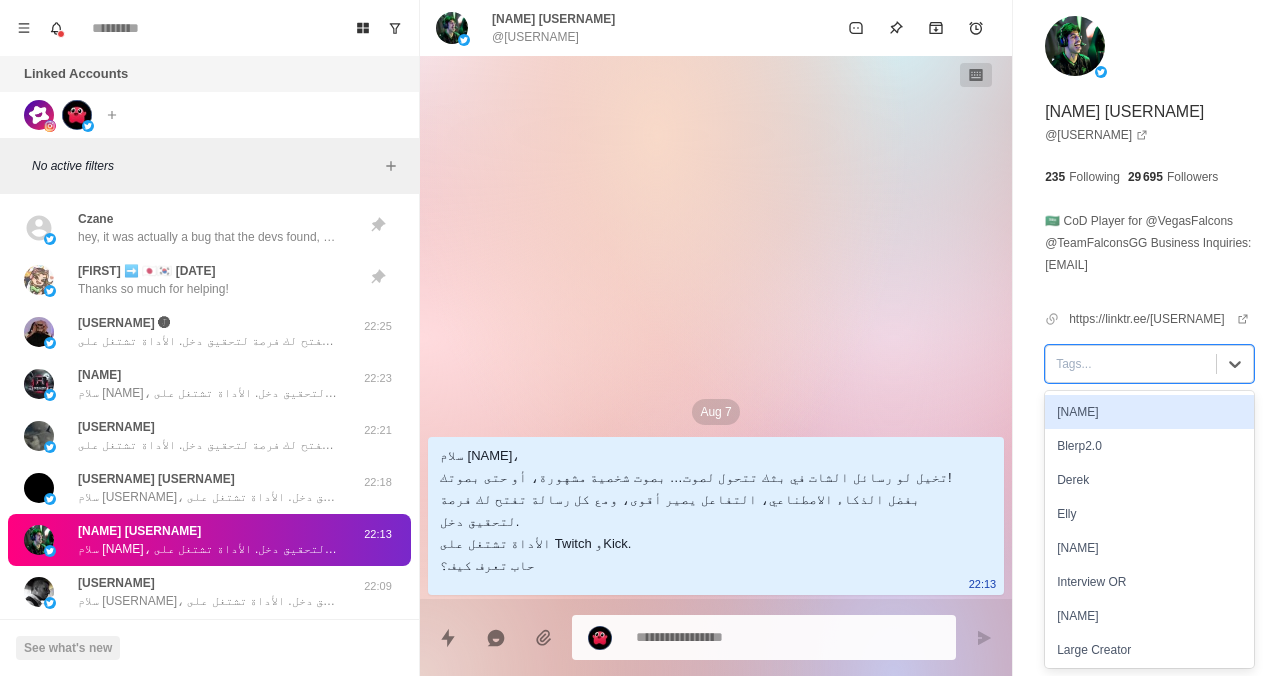 click at bounding box center (1131, 364) 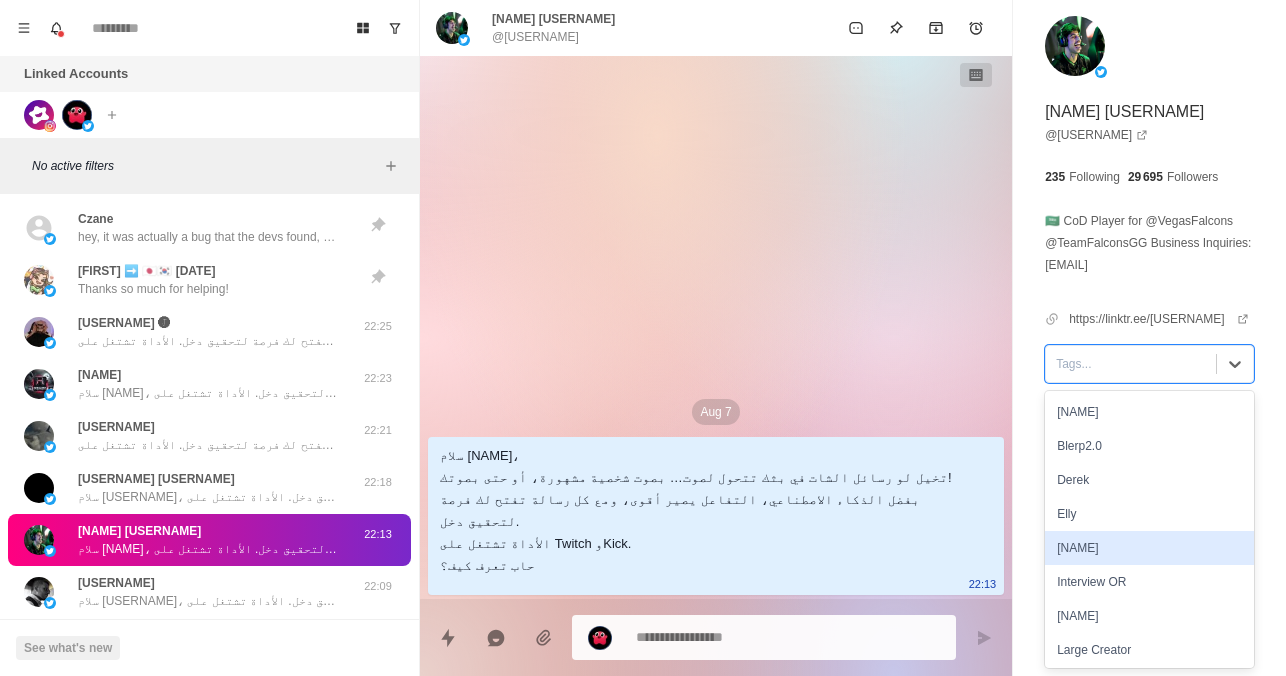 click on "Hamza" at bounding box center (1149, 548) 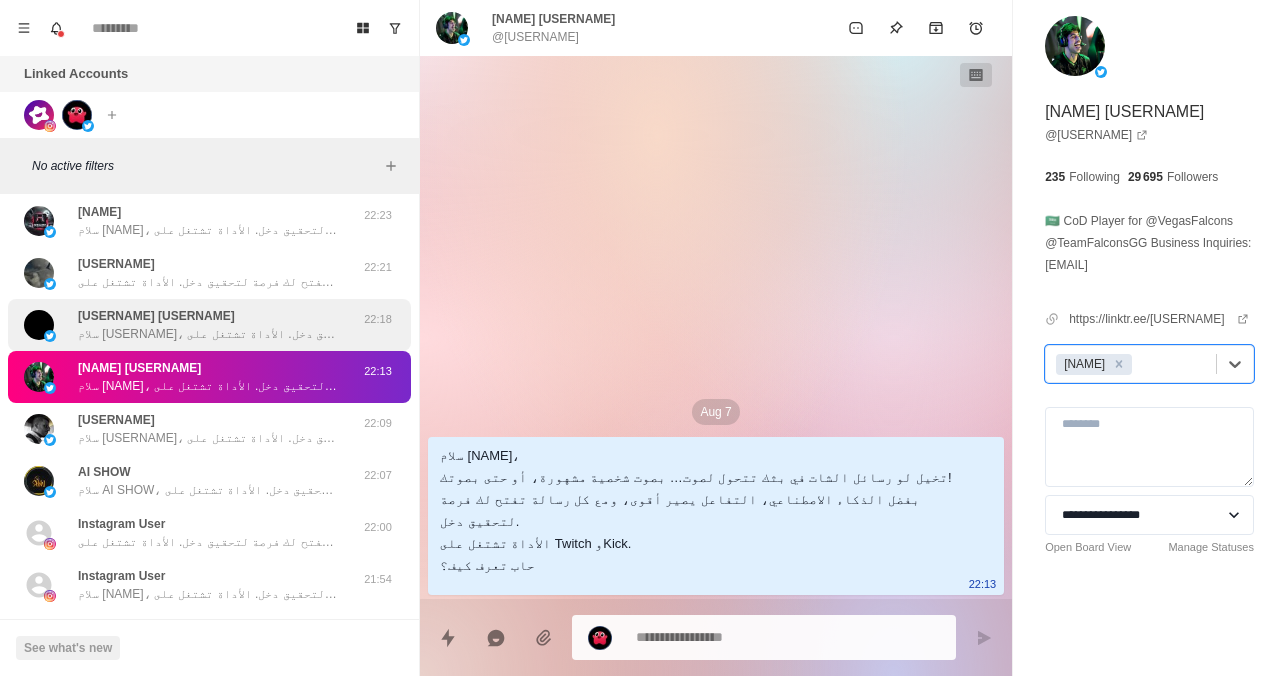 scroll, scrollTop: 164, scrollLeft: 0, axis: vertical 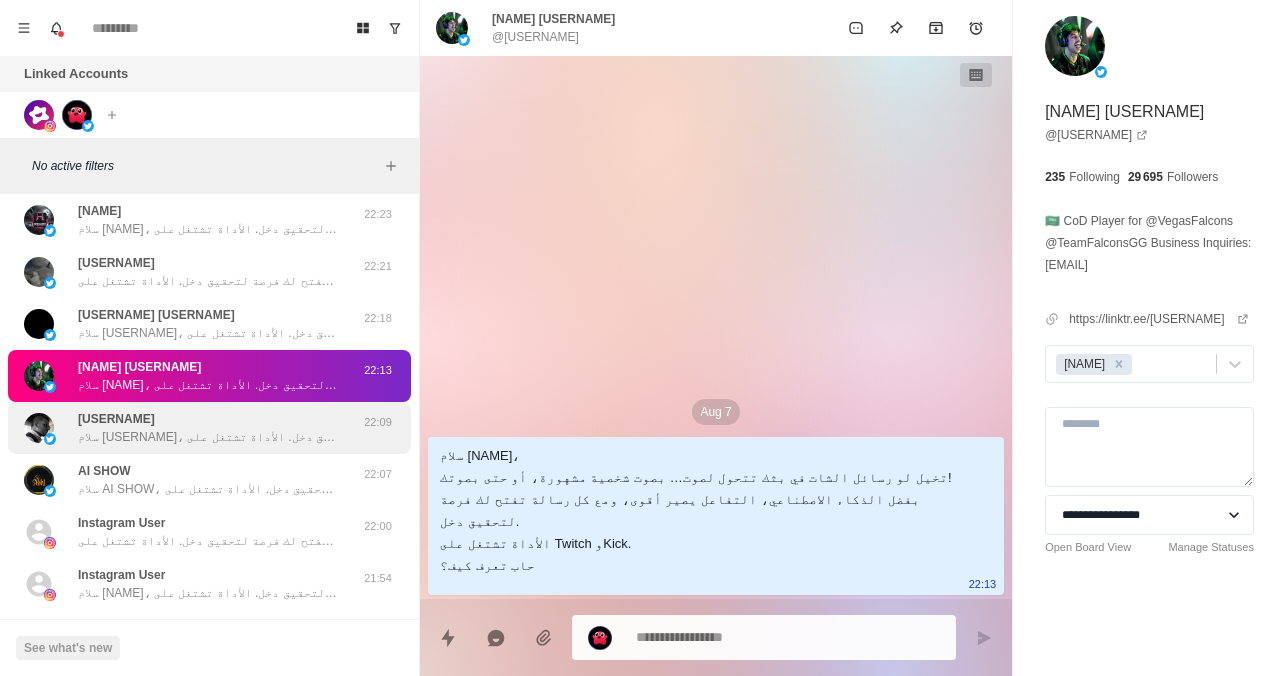 click on "سلام [PERSON]،
تخيل لو رسائل الشات في بثك تتحول لصوت… بصوت شخصية مشهورة، أو حتى بصوتك!
بفضل الذكاء الاصطناعي، التفاعل يصير أقوى، ومع كل رسالة تفتح لك فرصة لتحقيق دخل.
الأداة تشتغل على Twitch وKick.
حاب تعرف كيف؟" at bounding box center [208, 437] 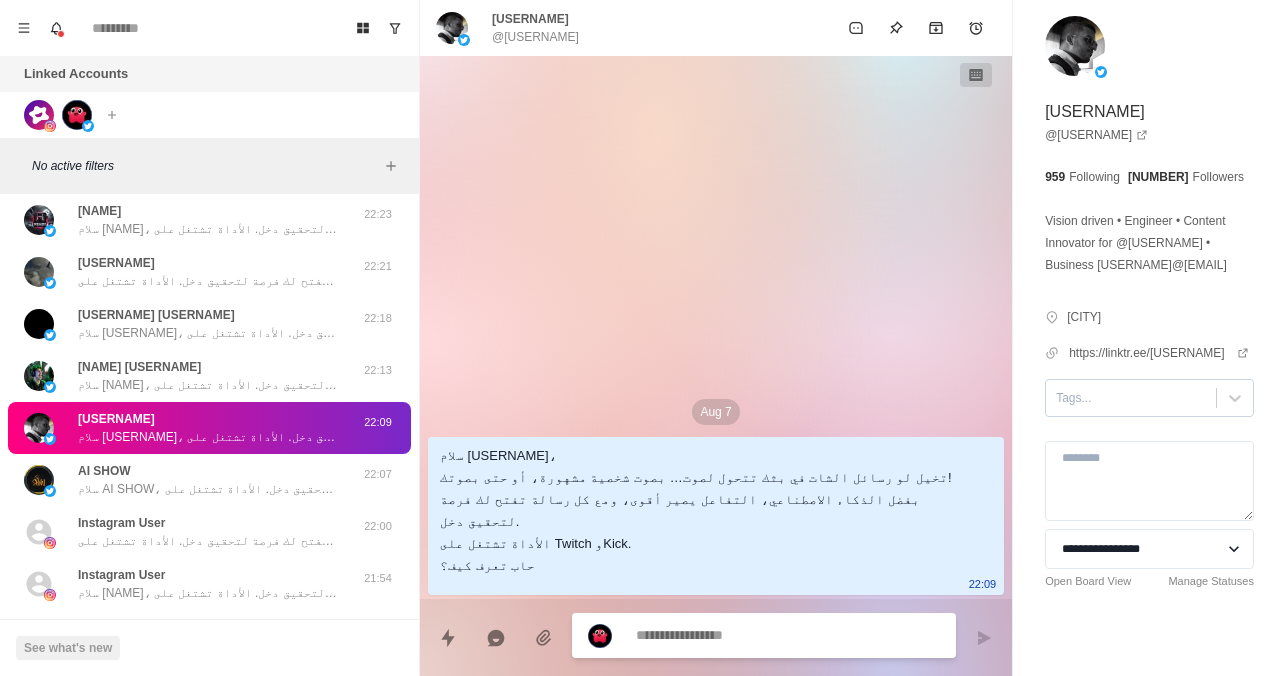 click at bounding box center [1131, 398] 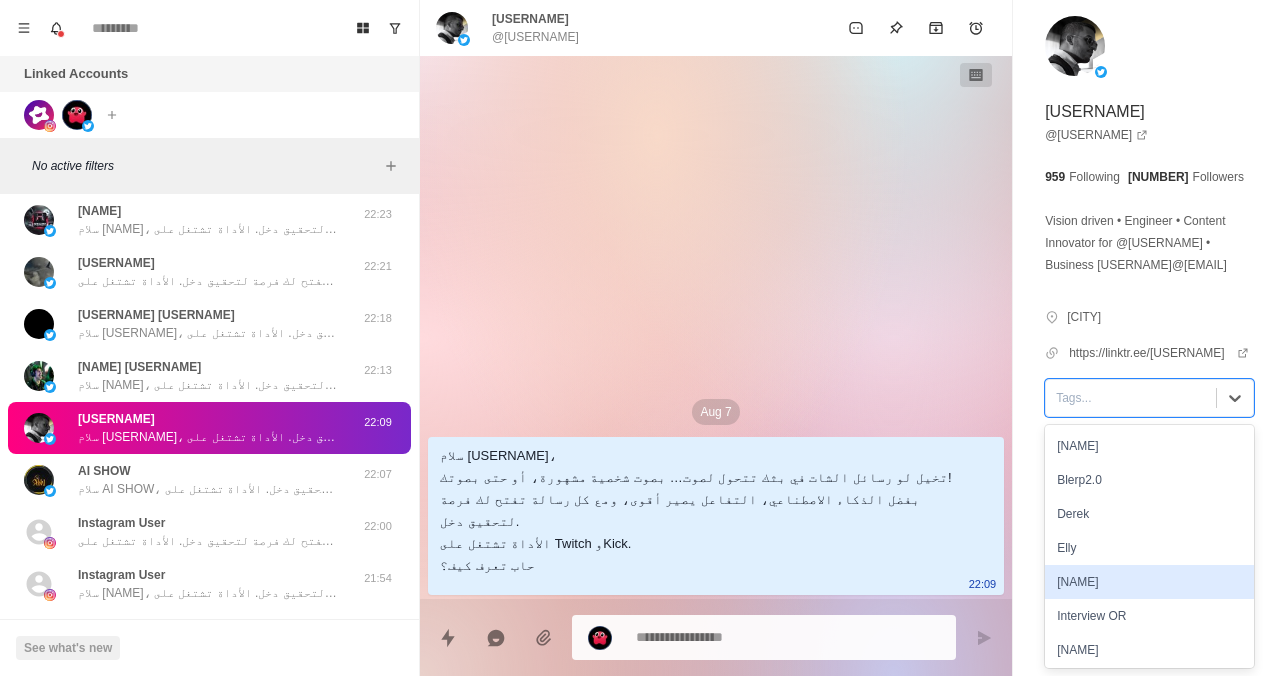 click on "Hamza" at bounding box center (1149, 582) 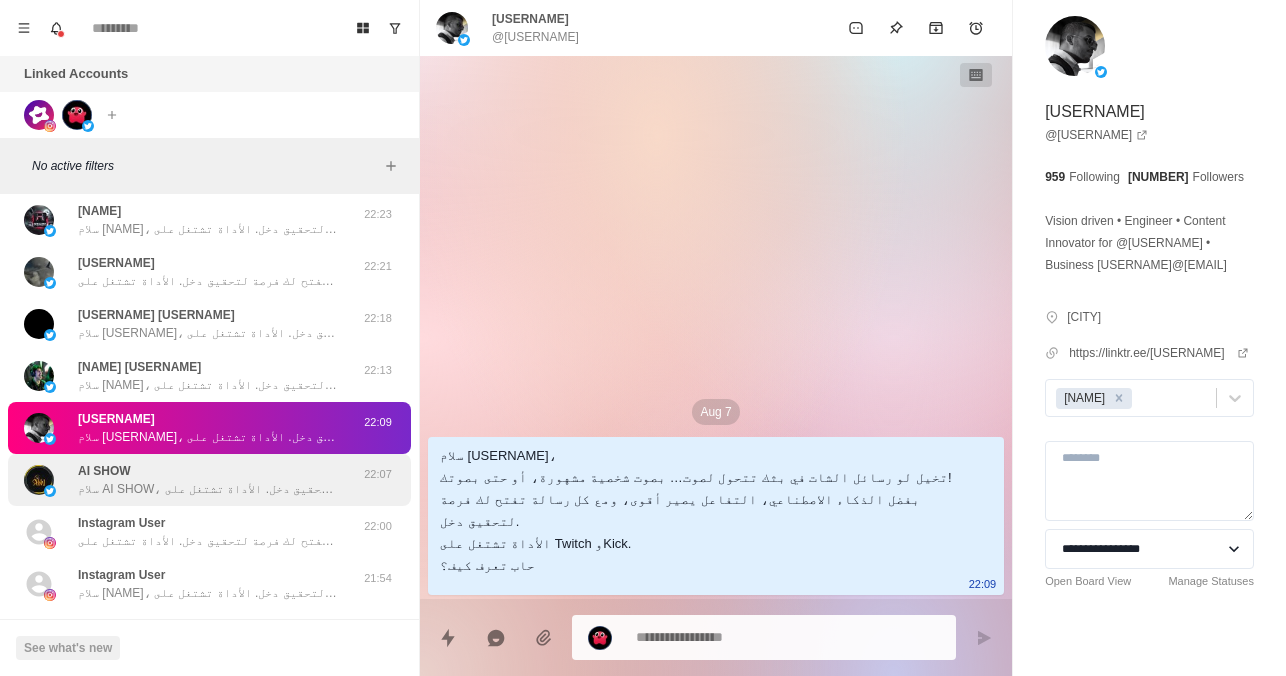 click on "سلام [USERNAME]،
تخيل لو رسائل الشات في بثك تتحول لصوت… بصوت شخصية مشهورة، أو حتى بصوتك!
بفضل الذكاء الاصطناعي، التفاعل يصير أقوى، ومع كل رسالة تفتح لك فرصة لتحقيق دخل.
الأداة تشتغل على Twitch وKick.
حاب تعرف كيف؟" at bounding box center [208, 489] 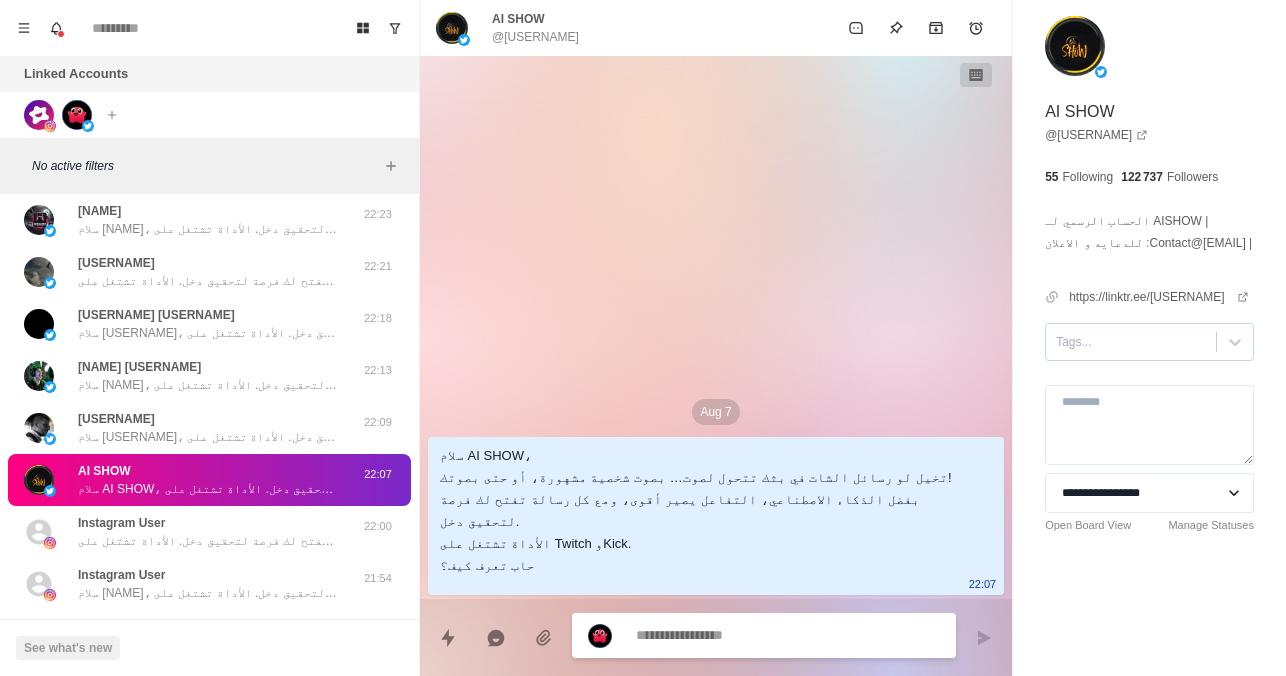 click at bounding box center [1131, 342] 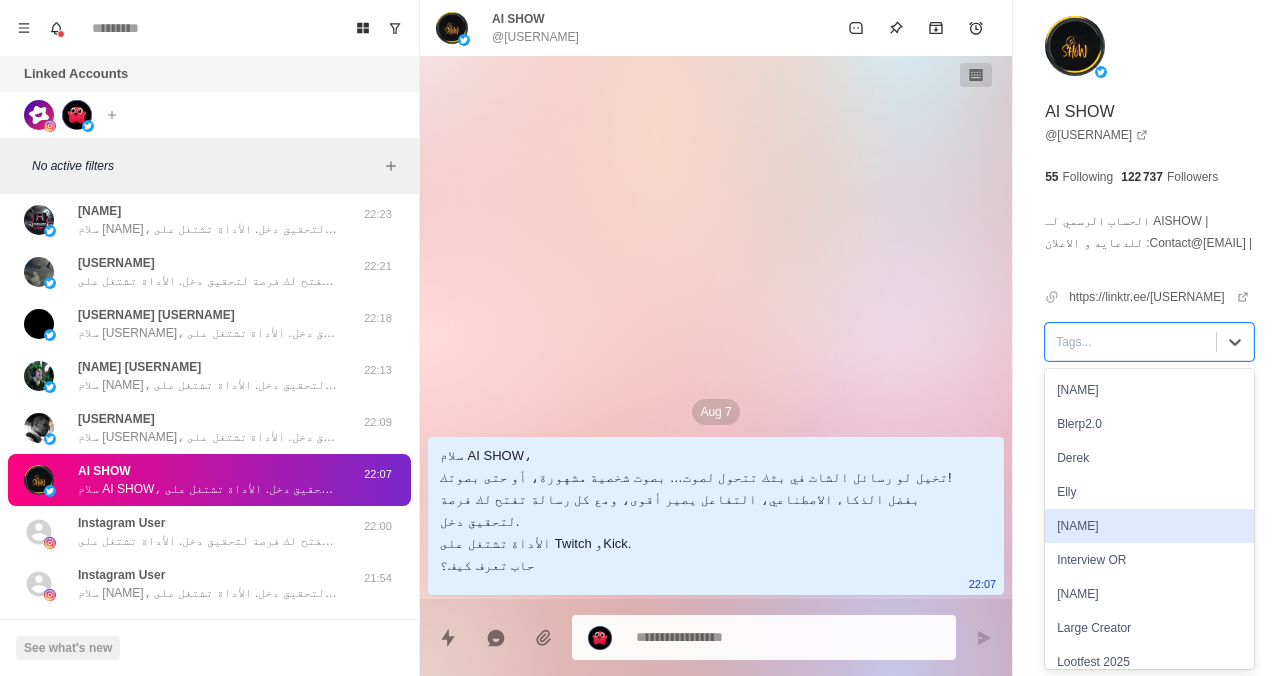click on "Hamza" at bounding box center (1149, 526) 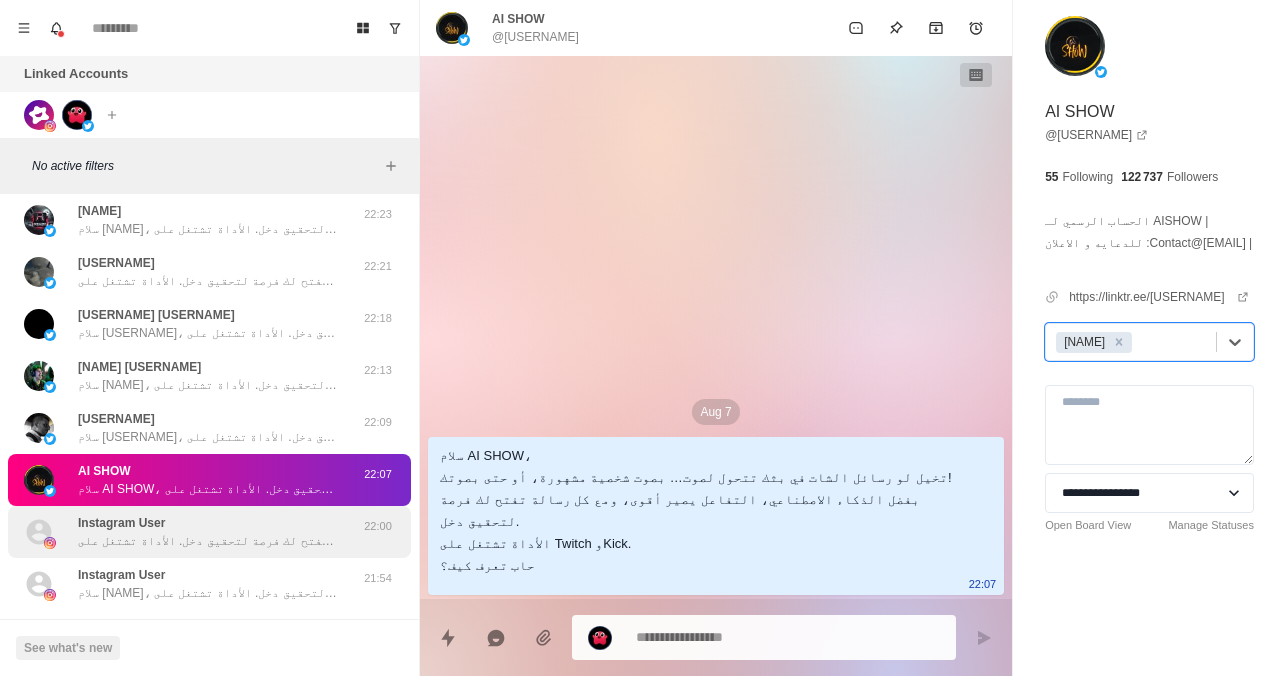 click on "سلام،
تخيل لو رسائل الشات في بثك تتحول لصوت… بصوت شخصية مشهورة!
بفضل الذكاء الاصطناعي، التفاعل يصير أقوى، ومع كل رسالة تفتح لكم فرصة لتحقيق دخل.
الأداة تشتغل على Twitch وKick.
حابين تعرفو كيف؟" at bounding box center (208, 541) 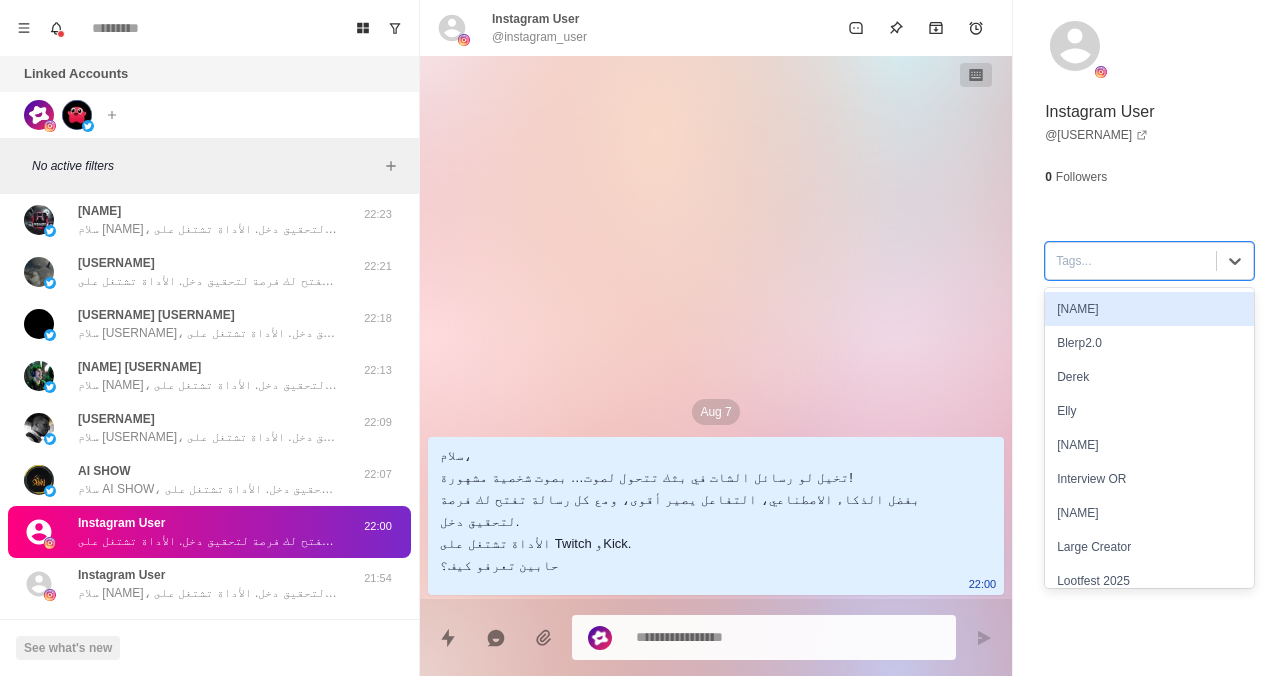 click on "Tags..." at bounding box center (1131, 261) 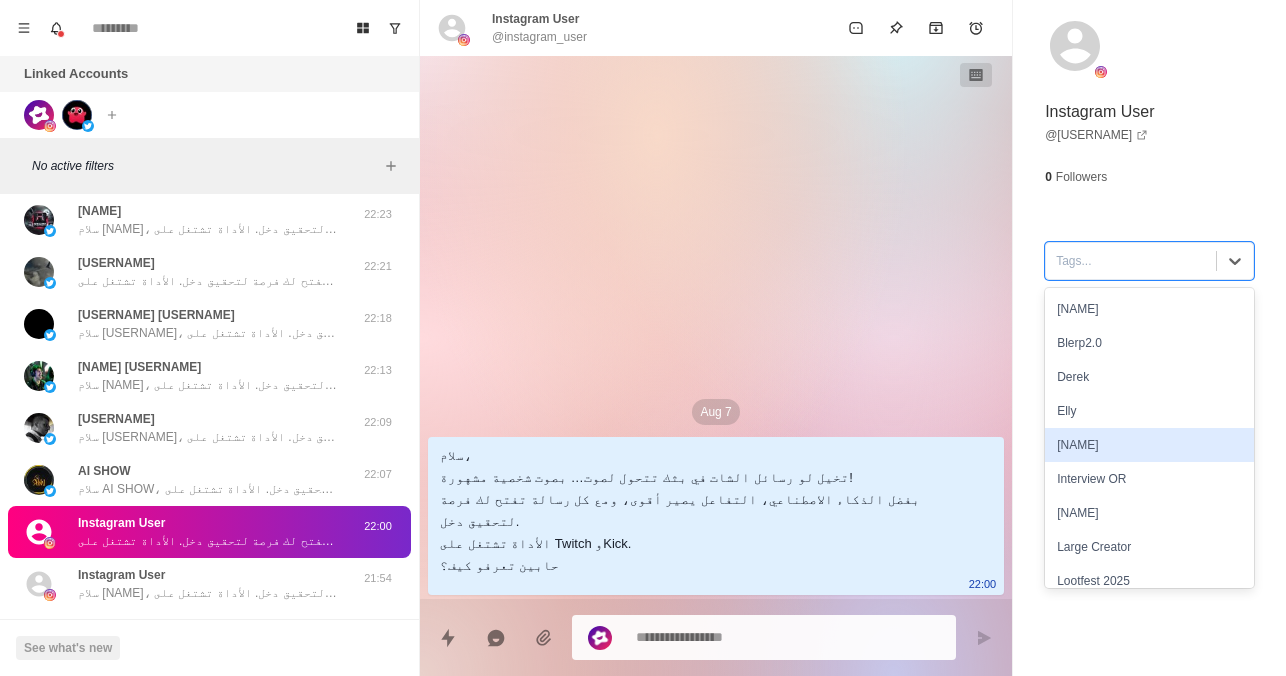 click on "Hamza" at bounding box center [1149, 445] 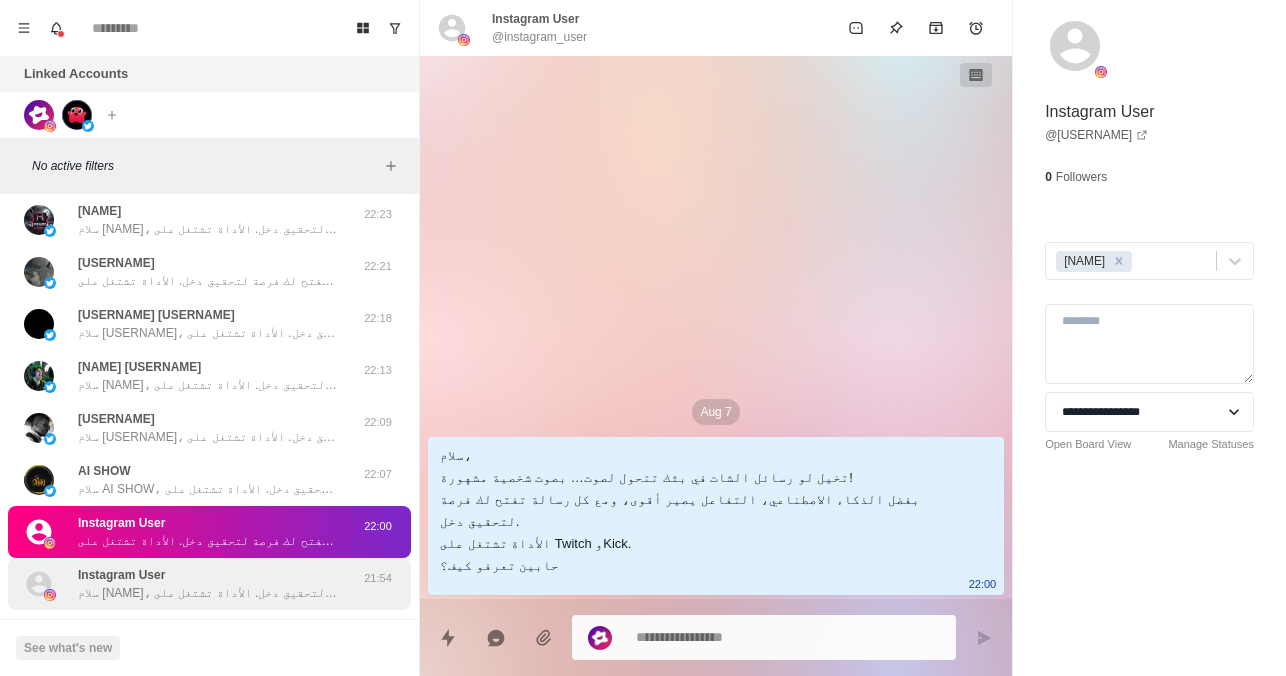 click on "سلام [PERSON]،
تخيل لو رسائل الشات في بثك تتحول لصوت… بصوت شخصية مشهورة، أو حتى بصوتك!
بفضل الذكاء الاصطناعي، التفاعل يصير أقوى، ومع كل رسالة تفتح لك فرصة لتحقيق دخل.
الأداة تشتغل على Twitch وKick.
حاب تعرف كيف؟" at bounding box center [208, 593] 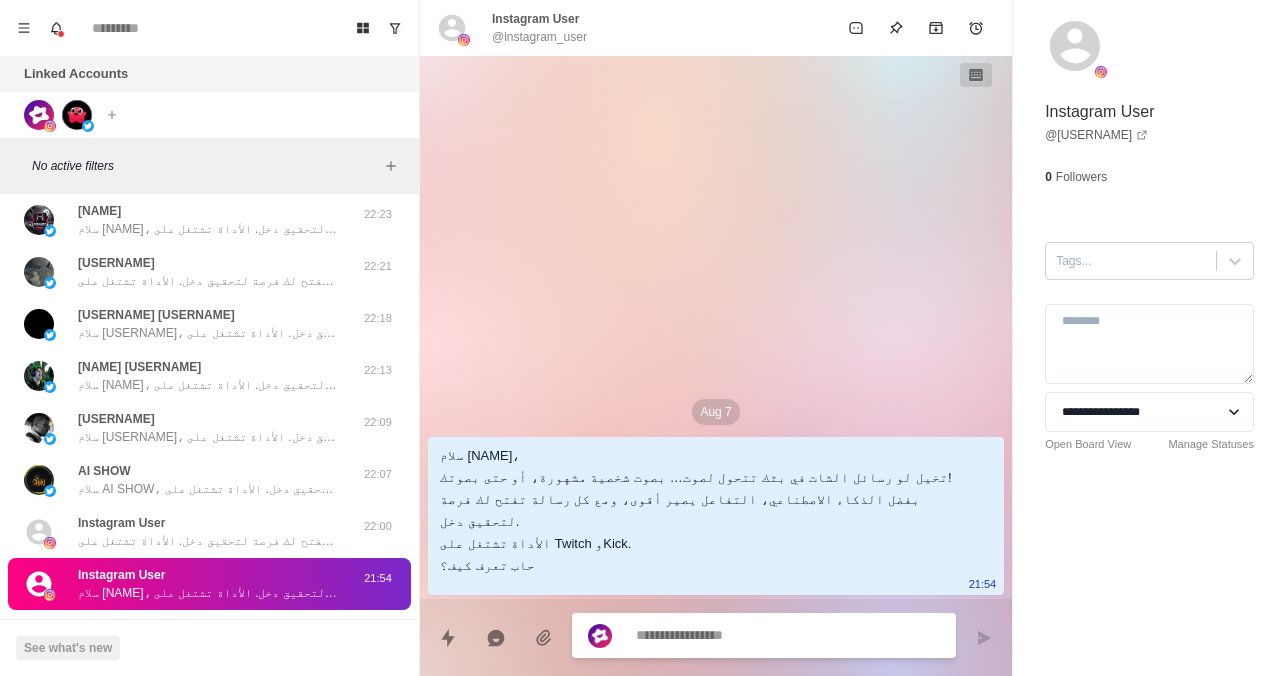 click at bounding box center [1131, 261] 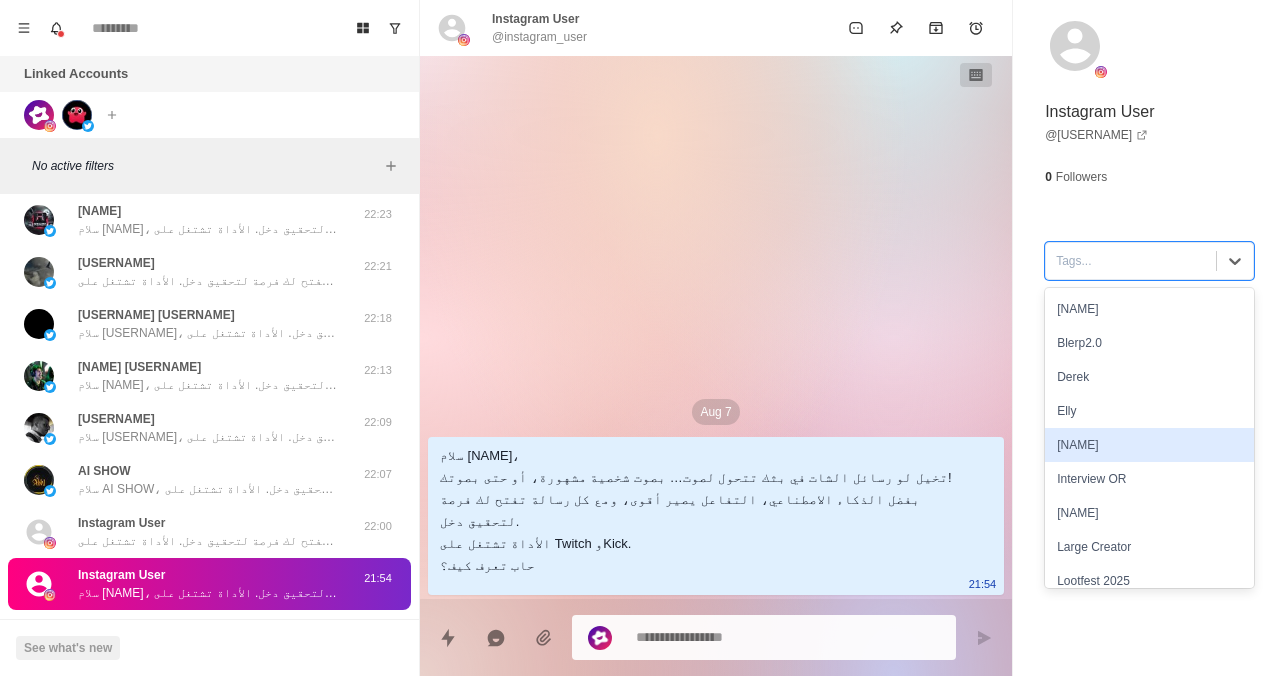 click on "Hamza" at bounding box center (1149, 445) 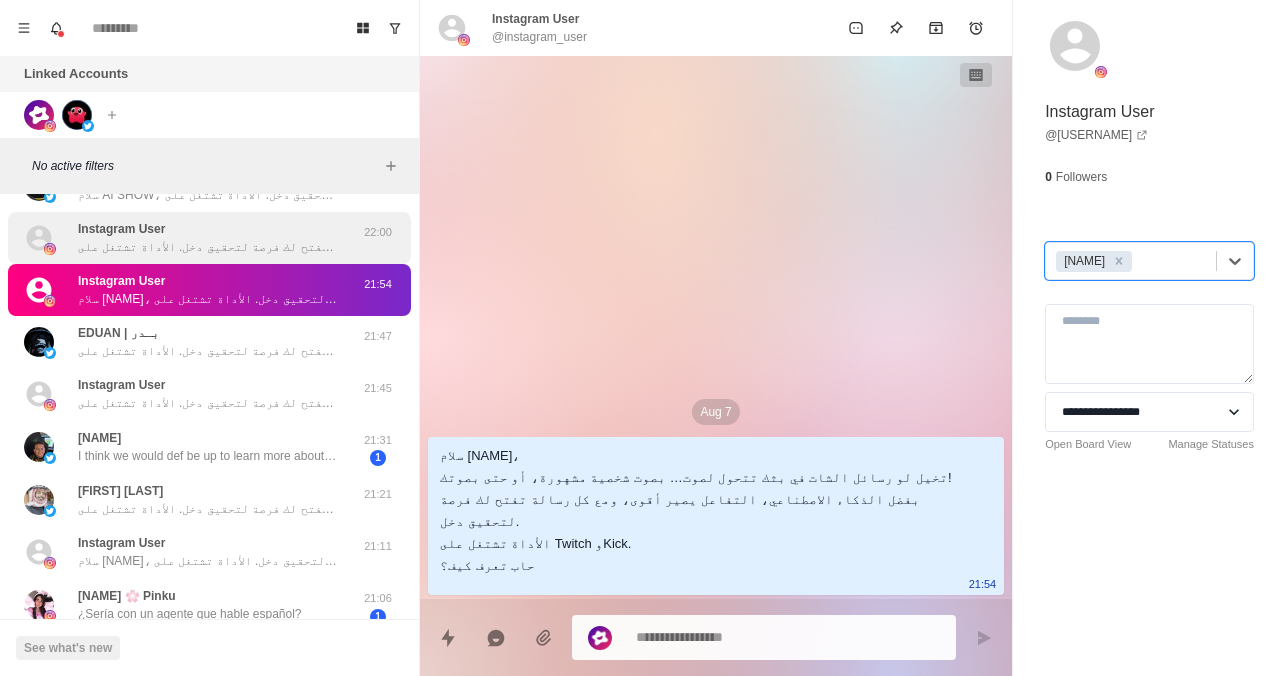 scroll, scrollTop: 459, scrollLeft: 0, axis: vertical 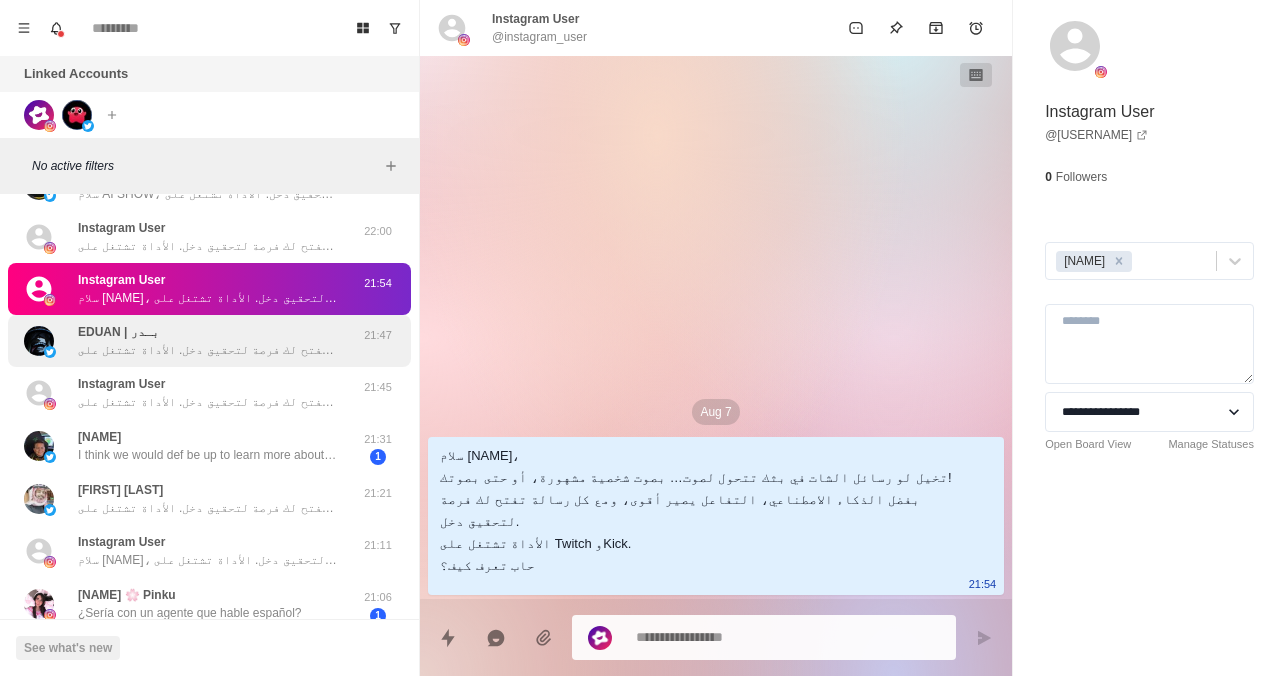 click on "سلام [FIRST]،
تخيل لو رسائل الشات في بثك تتحول لصوت… بصوت شخصية مشهورة، أو حتى بصوتك!
بفضل الذكاء الاصطناعي، التفاعل يصير أقوى، ومع كل رسالة تفتح لك فرصة لتحقيق دخل.
الأداة تشتغل على Twitch وKick.
حاب تعرف كيف؟" at bounding box center (208, 350) 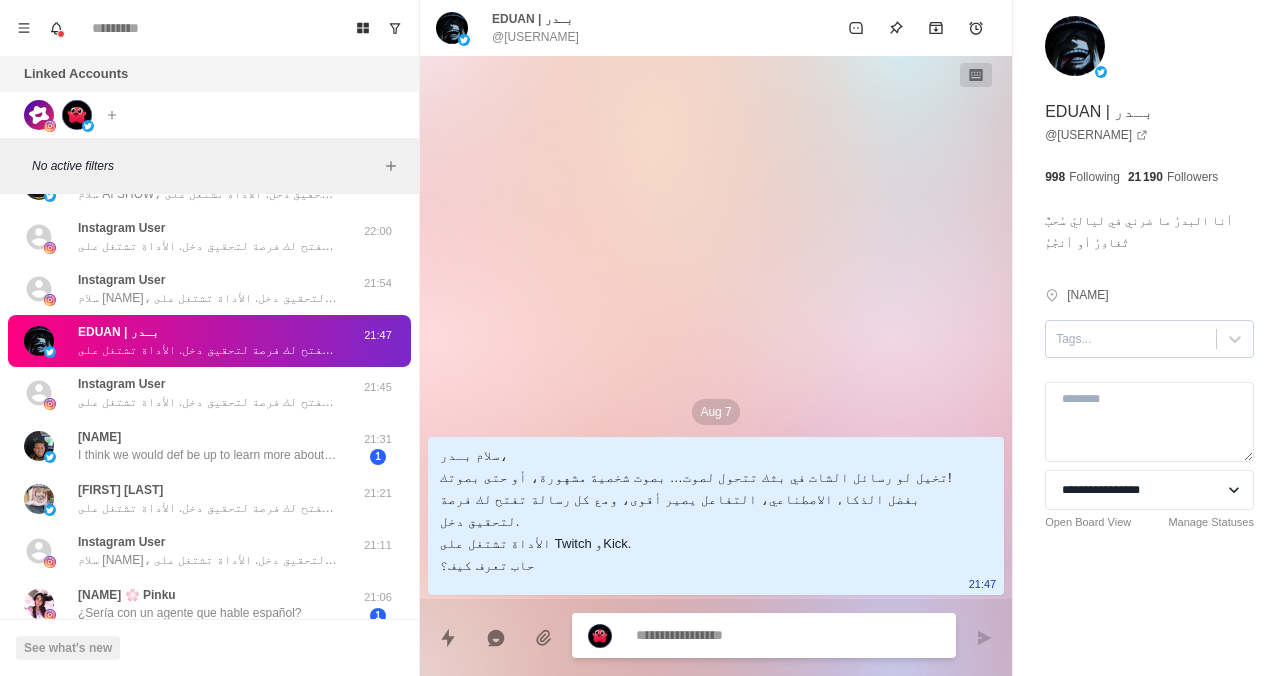 click on "Tags..." at bounding box center [1131, 339] 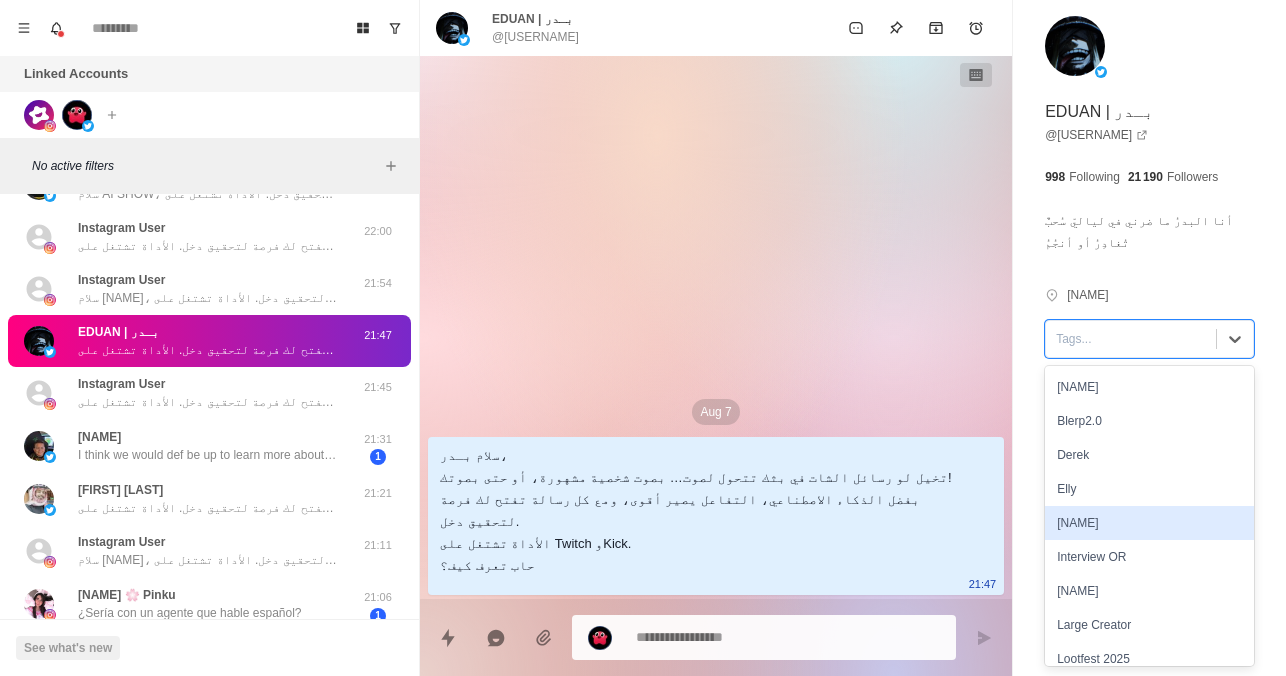 click on "Hamza" at bounding box center [1149, 523] 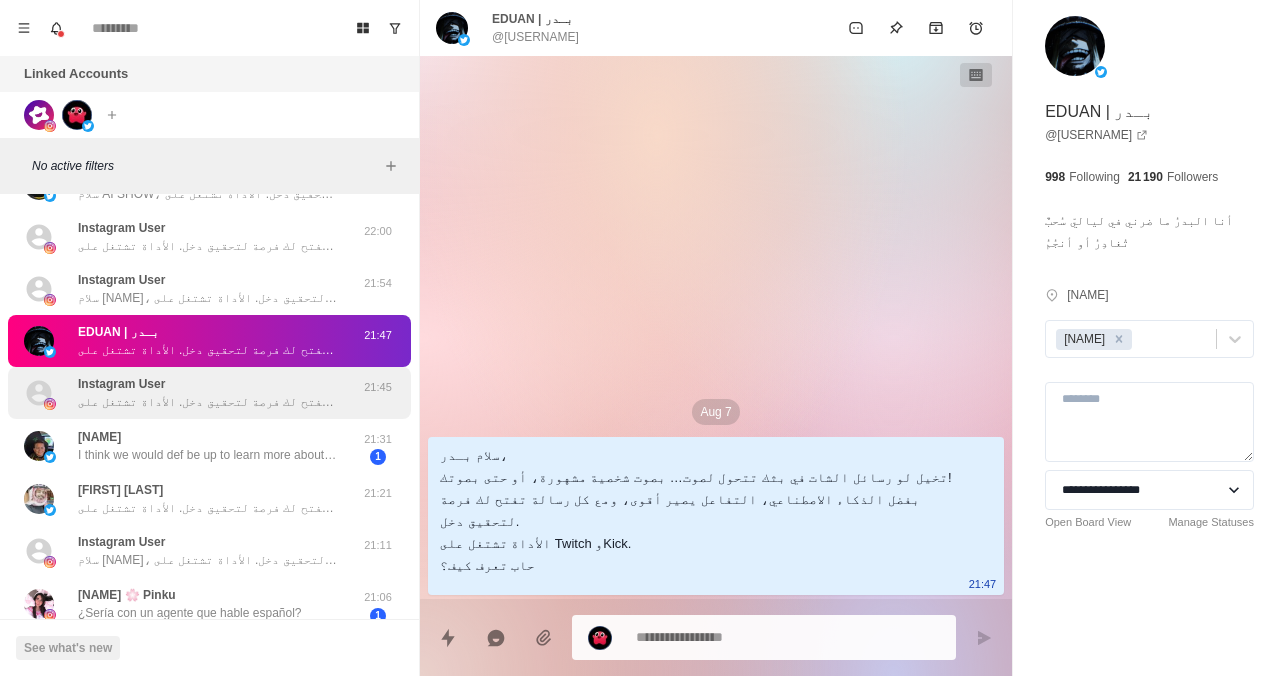 click on "سلام [PERSON]،
تخيل لو رسائل الشات في بثك تتحول لصوت… بصوت شخصية مشهورة، أو حتى بصوتك!
بفضل الذكاء الاصطناعي، التفاعل يصير أقوى، ومع كل رسالة تفتح لك فرصة لتحقيق دخل.
الأداة تشتغل على Twitch وKick.
حاب تعرف كيف؟" at bounding box center [208, 402] 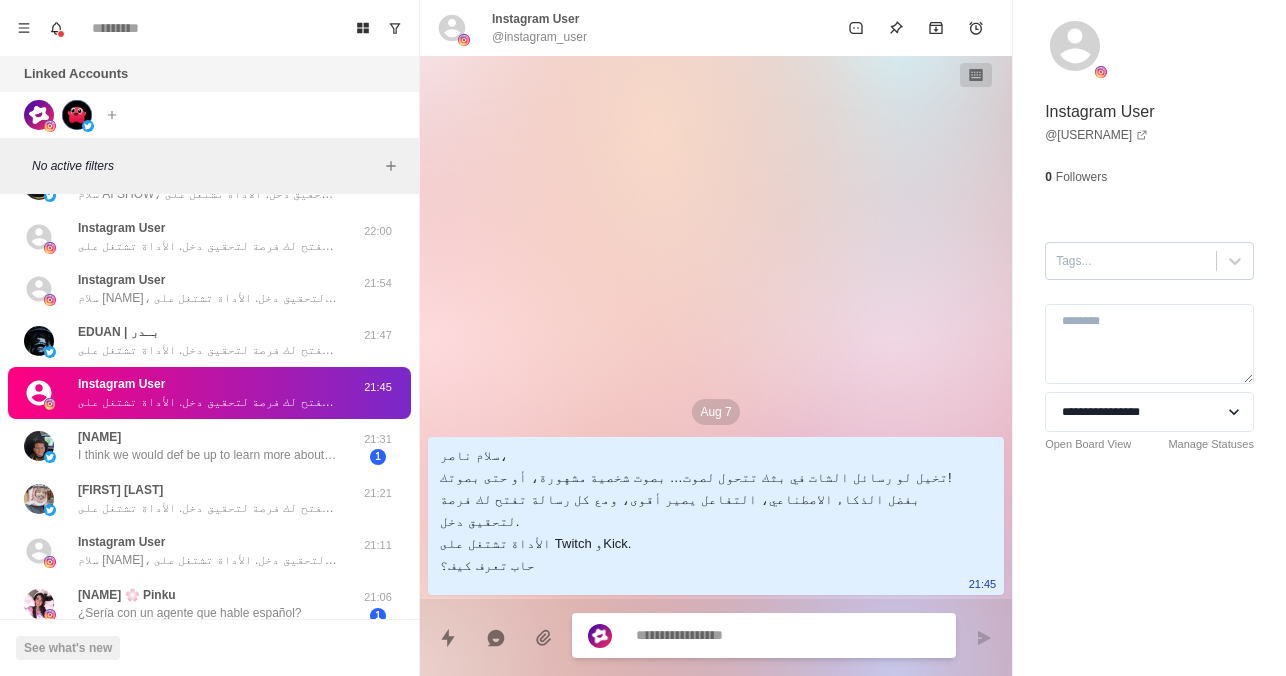 click at bounding box center (1131, 261) 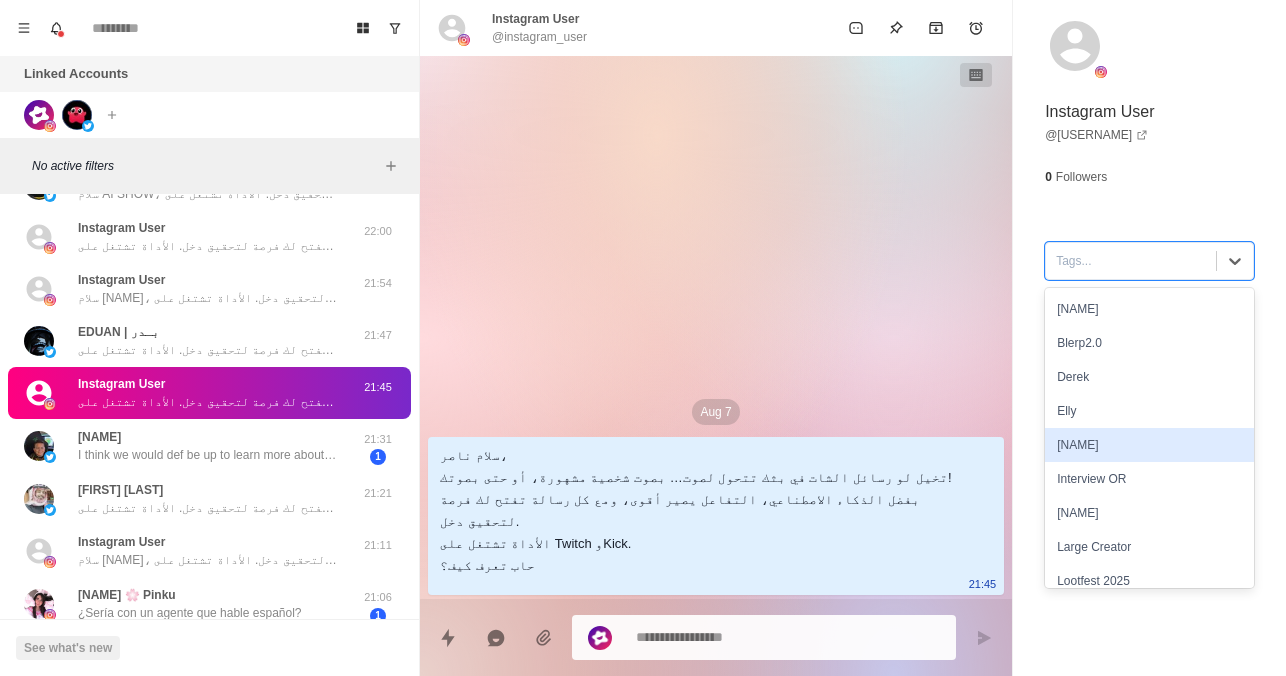 click on "Hamza" at bounding box center (1149, 445) 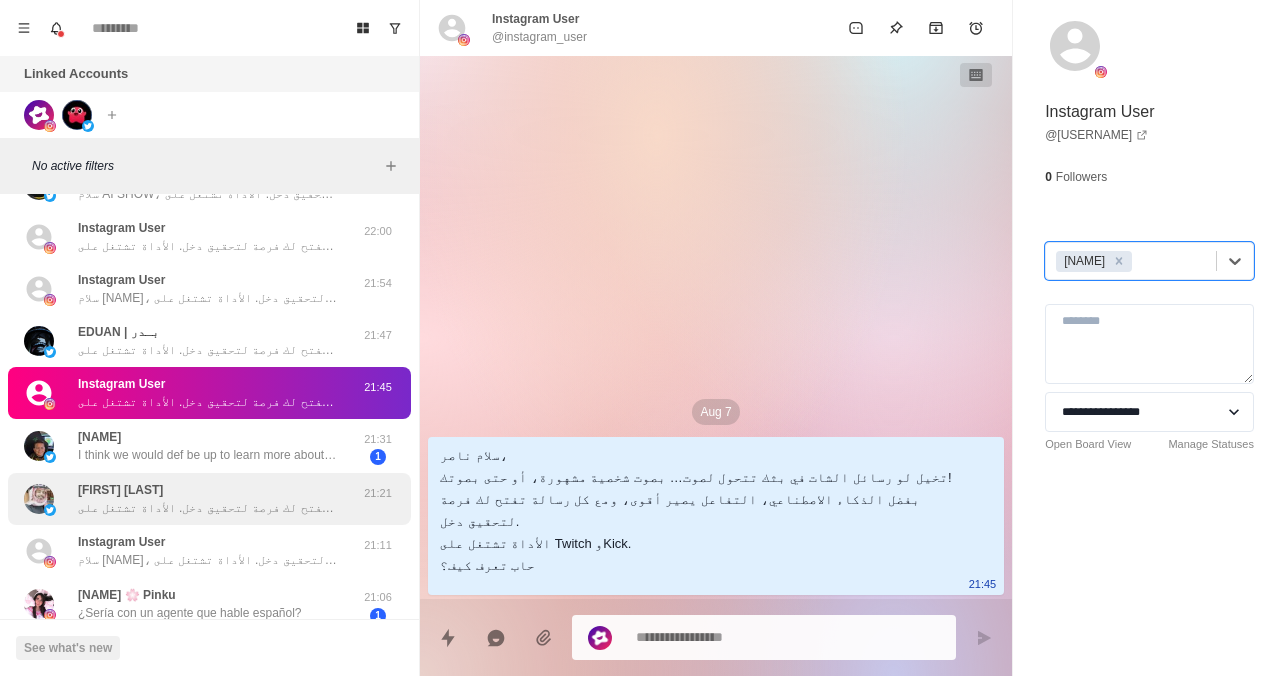 click on "سامي بن سعود سلام أستاذ سامي،
تخيل لو رسائل الشات في بثك تتحول لصوت… بصوت شخصية مشهورة، أو حتى بصوتك!
بفضل الذكاء الاصطناعي، التفاعل يصير أقوى، ومع كل رسالة تفتح لك فرصة لتحقيق دخل.
الأداة تشتغل على Twitch وKick.
حاب تعرف كيف؟ 21:21" at bounding box center (209, 499) 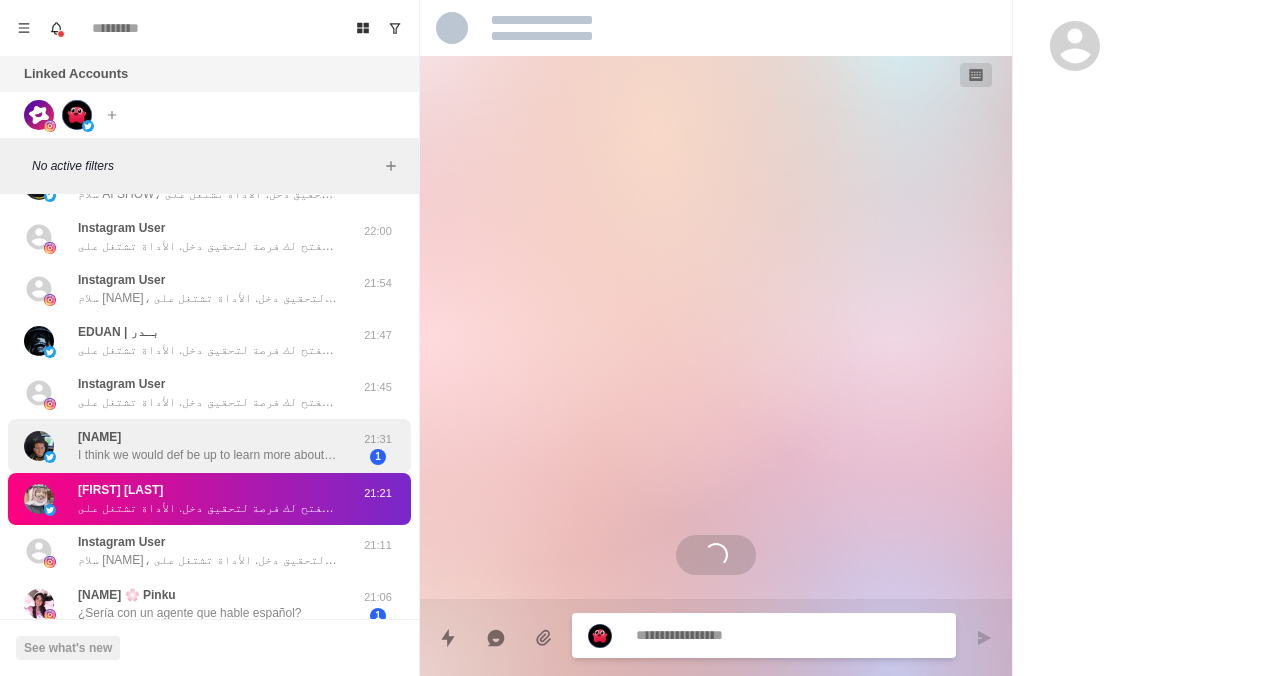 click on "I think we would def be up to learn more about this. Hpw it works and what are the process." at bounding box center [208, 455] 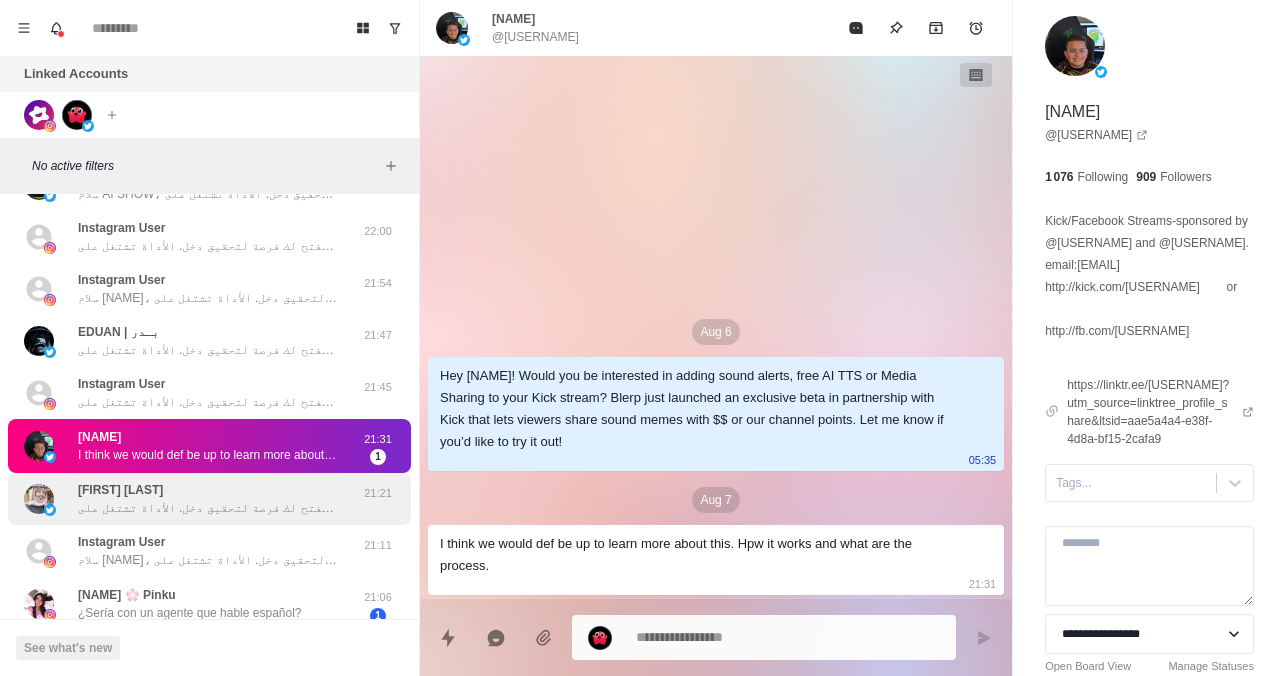 click on "سامي بن سعود سلام أستاذ سامي،
تخيل لو رسائل الشات في بثك تتحول لصوت… بصوت شخصية مشهورة، أو حتى بصوتك!
بفضل الذكاء الاصطناعي، التفاعل يصير أقوى، ومع كل رسالة تفتح لك فرصة لتحقيق دخل.
الأداة تشتغل على Twitch وKick.
حاب تعرف كيف؟" at bounding box center [208, 499] 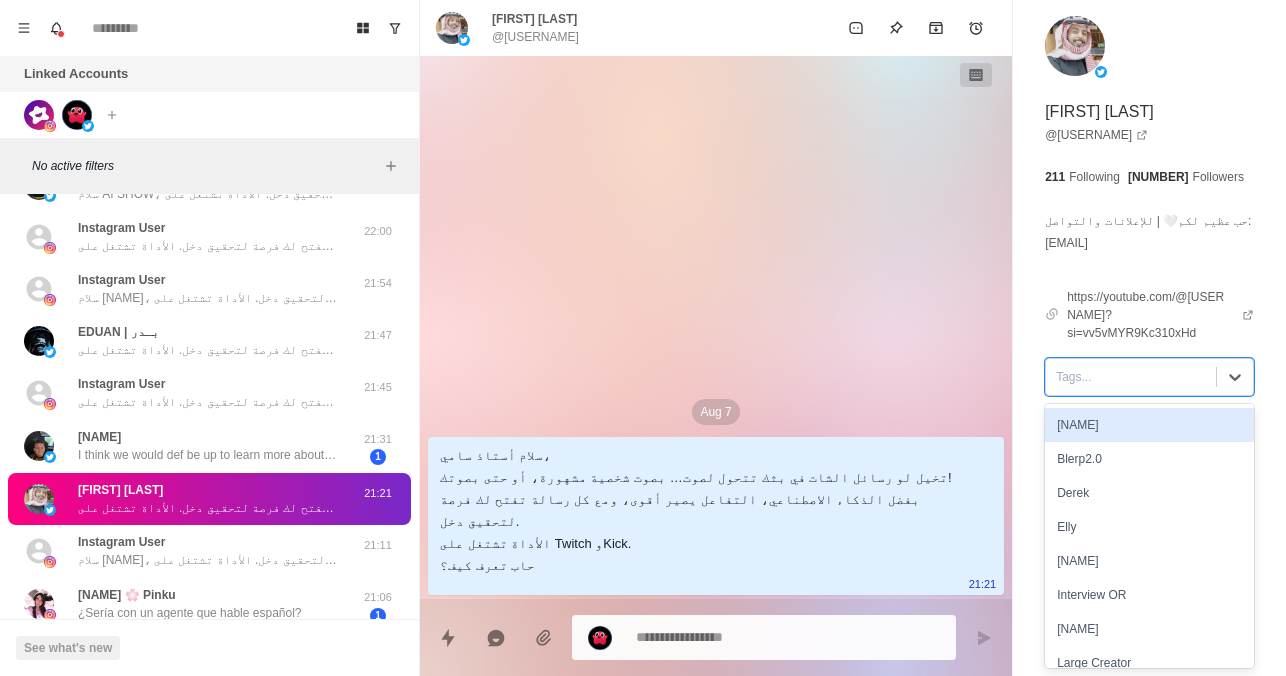click at bounding box center [1131, 377] 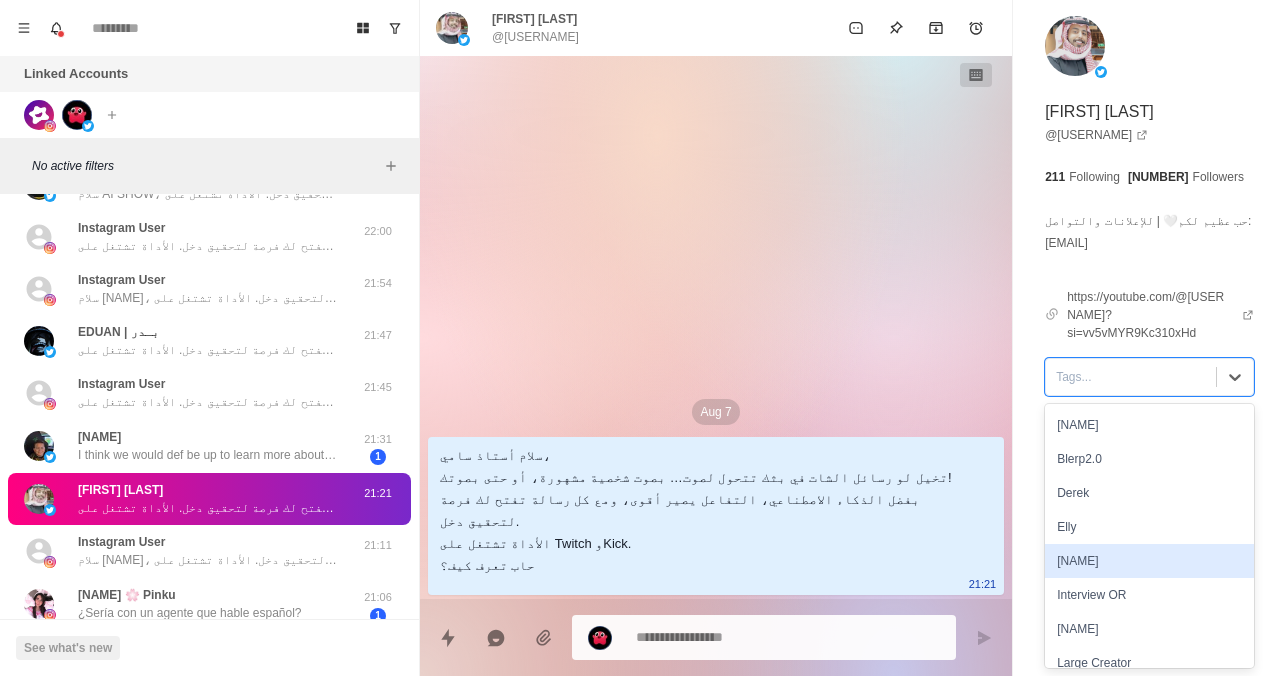 click on "Hamza" at bounding box center [1149, 561] 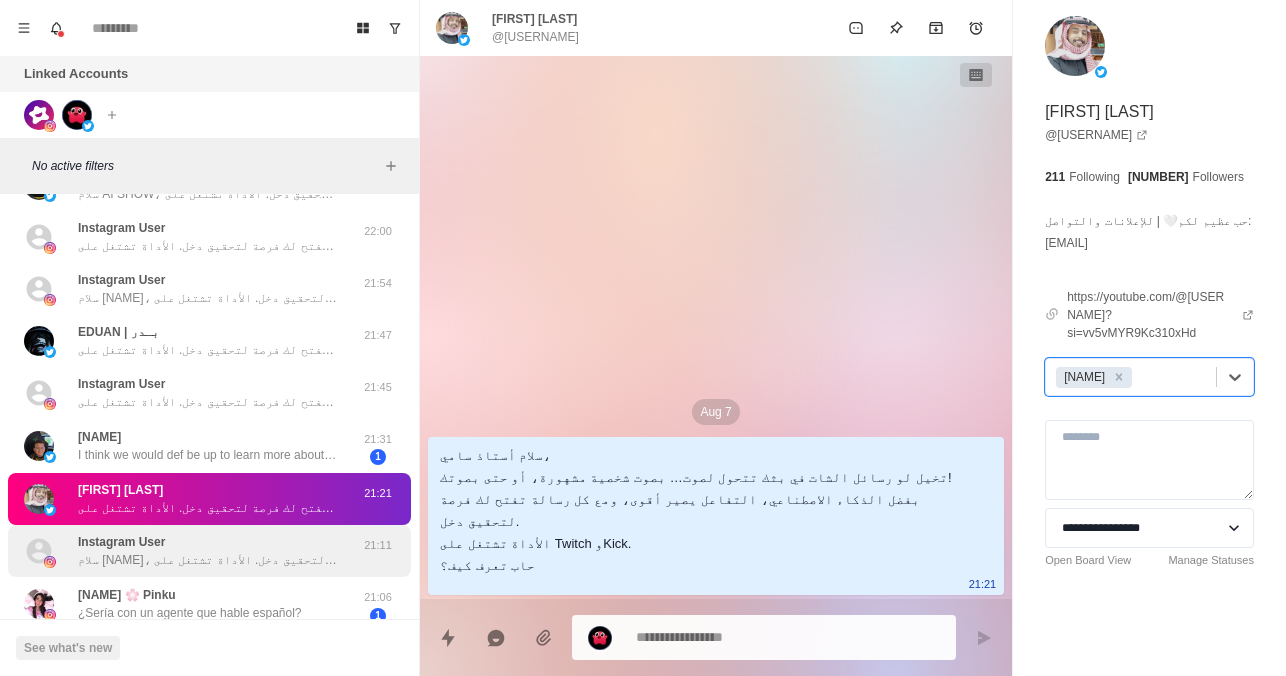 click on "Instagram User سلام محمد،
تخيل لو رسائل الشات في بثك تتحول لصوت… بصوت شخصية مشهورة، أو حتى بصوتك!
بفضل الذكاء الاصطناعي، التفاعل يصير أقوى، ومع كل رسالة تفتح لك فرصة لتحقيق دخل.
الأداة تشتغل على Twitch وKick.
حاب تعرف كيف؟" at bounding box center (208, 551) 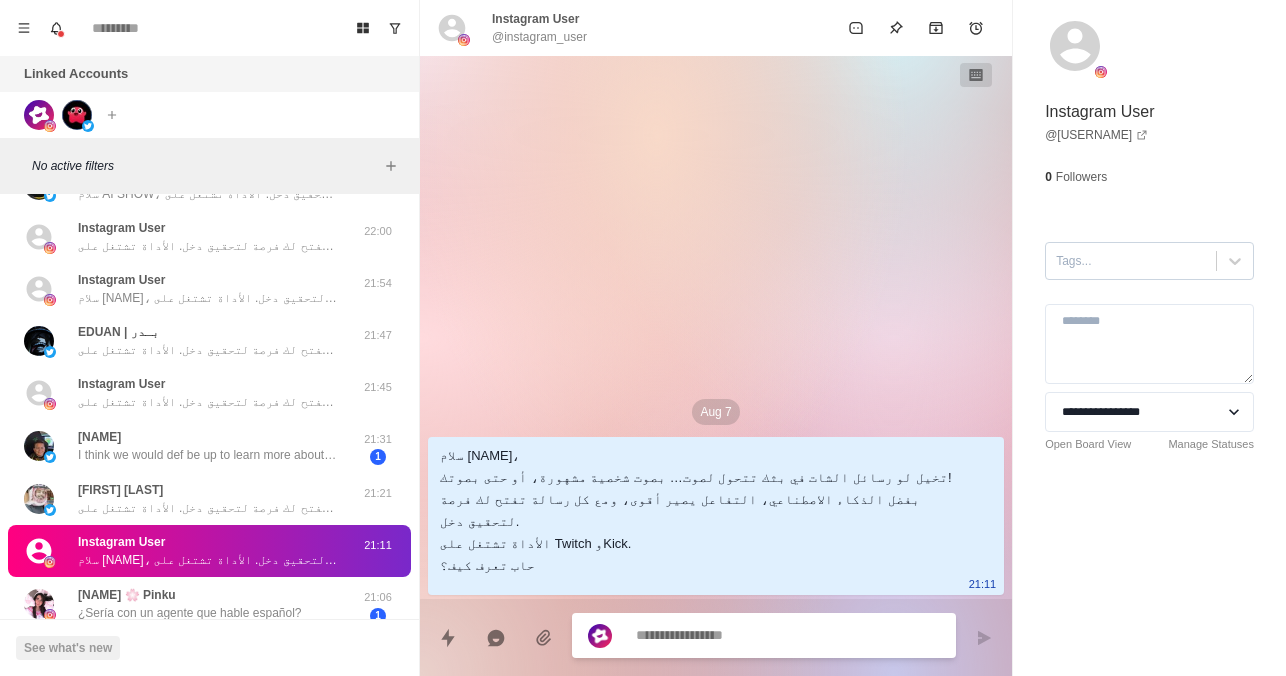 click on "Tags..." at bounding box center [1149, 261] 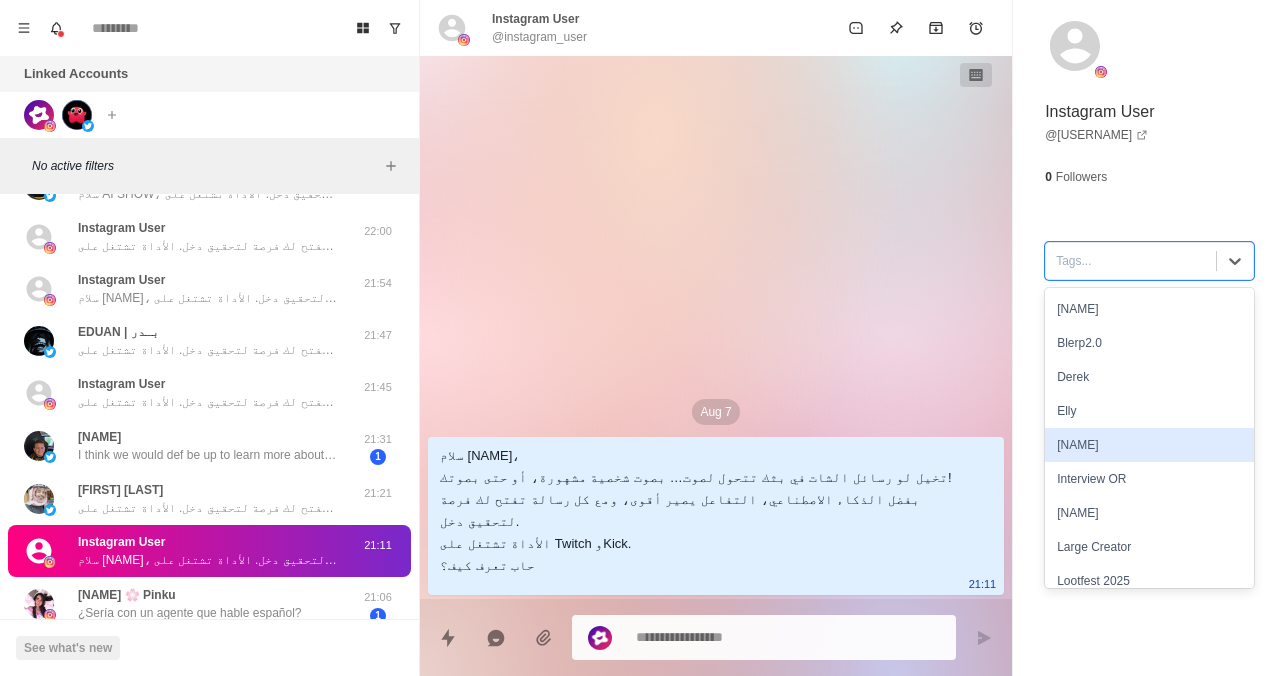 click on "Hamza" at bounding box center (1149, 445) 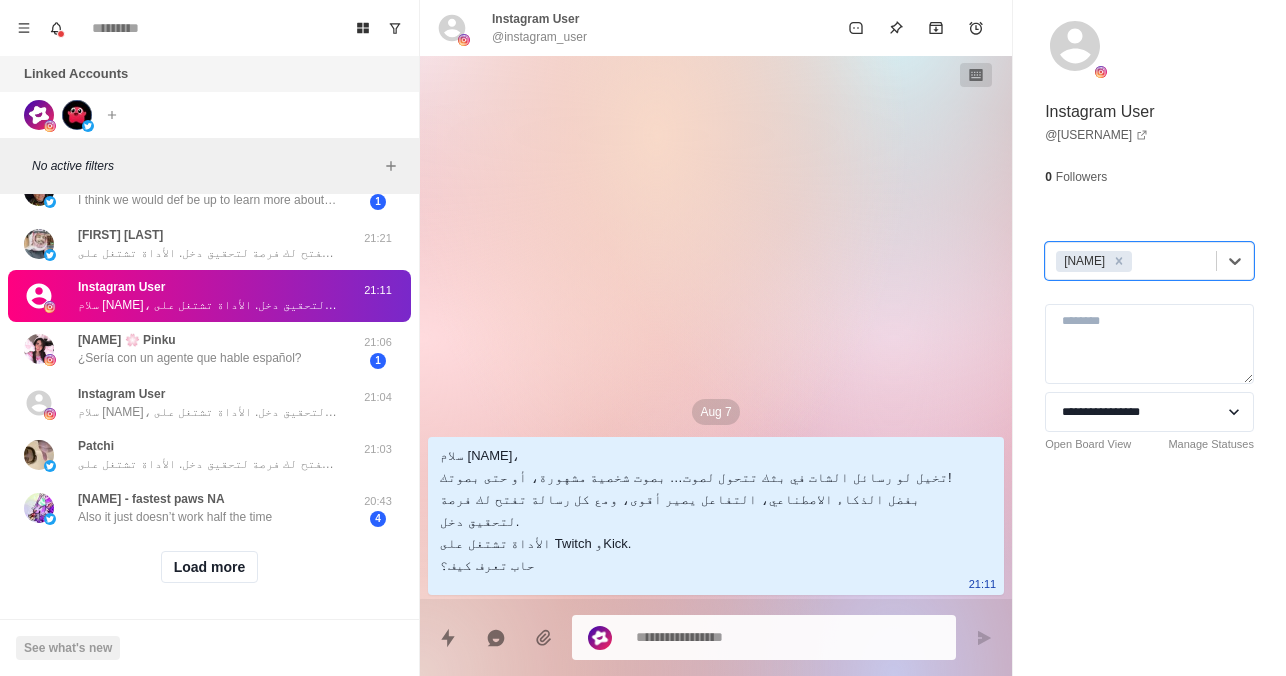 scroll, scrollTop: 732, scrollLeft: 0, axis: vertical 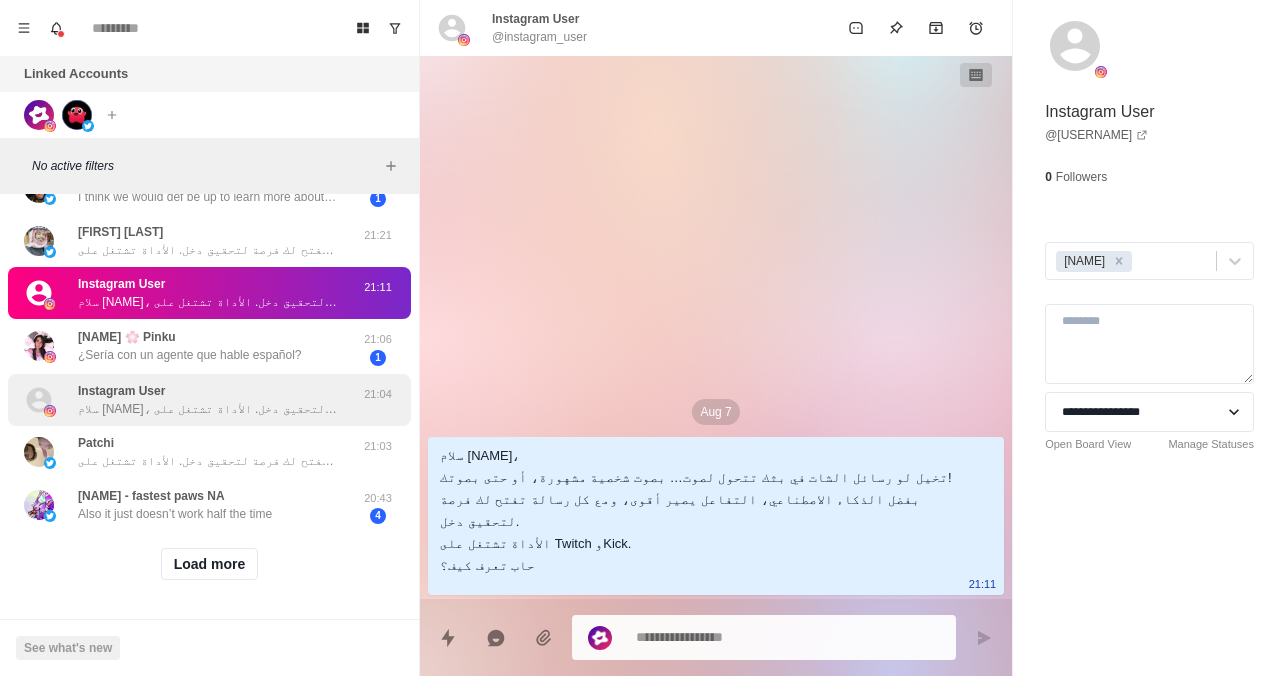 click on "Instagram User سلام صالح،
تخيل لو رسائل الشات في بثك تتحول لصوت… بصوت شخصية مشهورة، أو حتى بصوتك!
بفضل الذكاء الاصطناعي، التفاعل يصير أقوى، ومع كل رسالة تفتح لك فرصة لتحقيق دخل.
الأداة تشتغل على Twitch وKick.
حاب تعرف كيف؟" at bounding box center [208, 400] 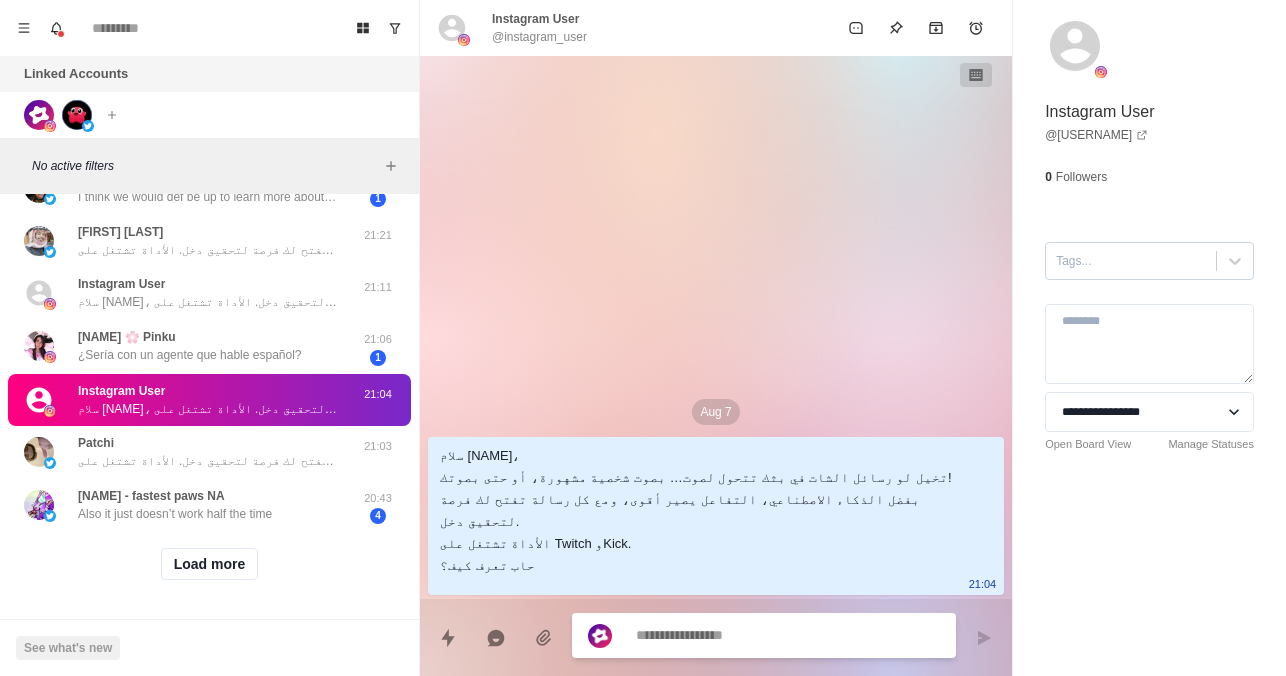 click at bounding box center (1131, 261) 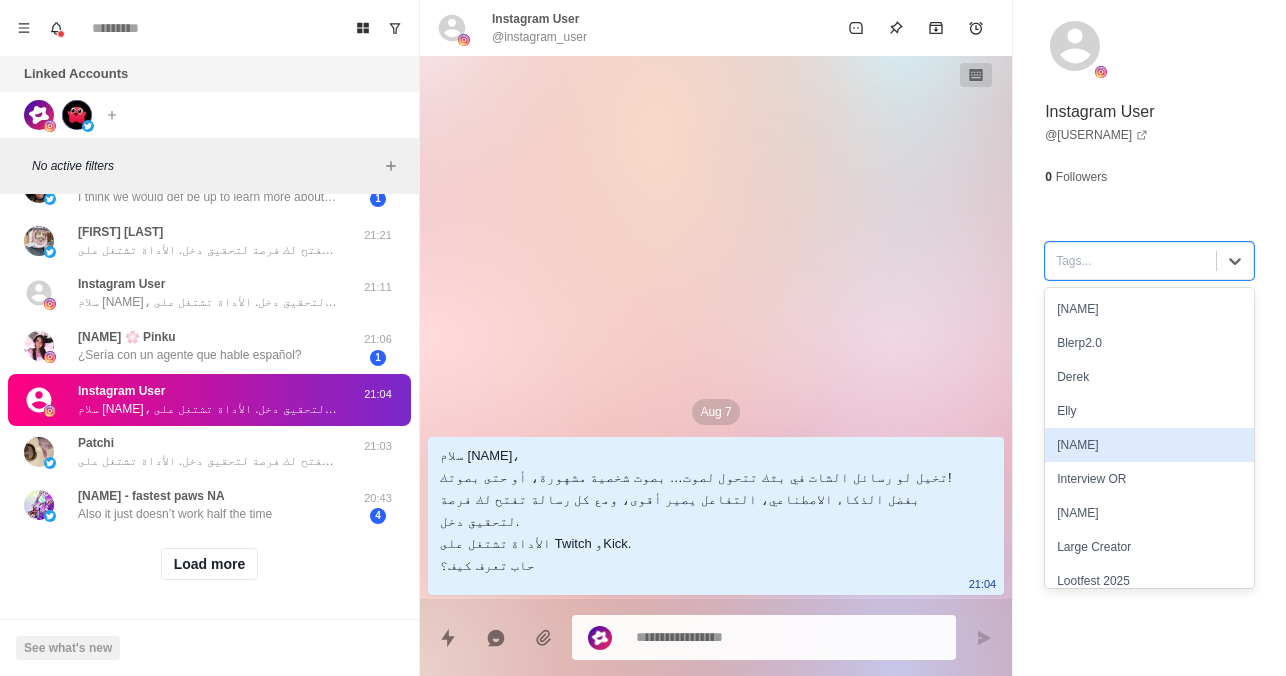 click on "Hamza" at bounding box center (1149, 445) 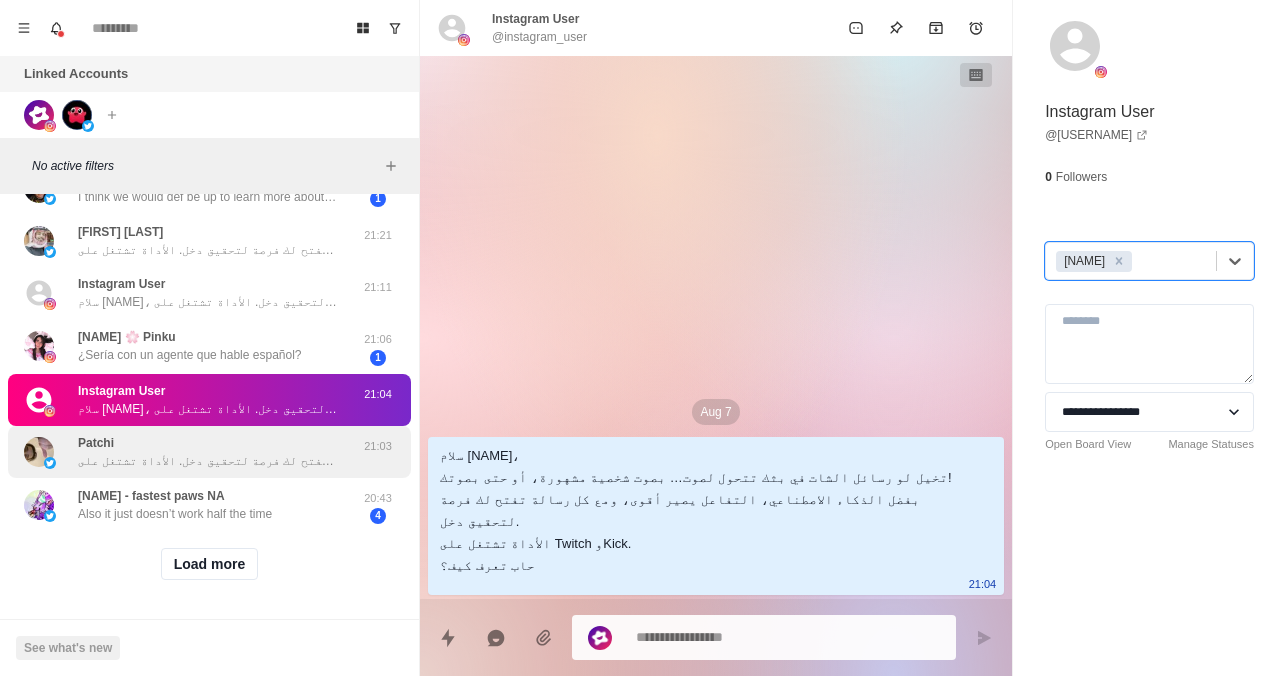 click on "Patchi سلام باتشي،
تخيل لو رسائل الشات في بثك تتحول لصوت… بصوت شخصية مشهورة، أو حتى بصوتك!
بفضل الذكاء الاصطناعي، التفاعل يصير أقوى، ومع كل رسالة تفتح لك فرصة لتحقيق دخل.
الأداة تشتغل على Twitch وKick.
حاب تعرف كيف؟" at bounding box center (208, 452) 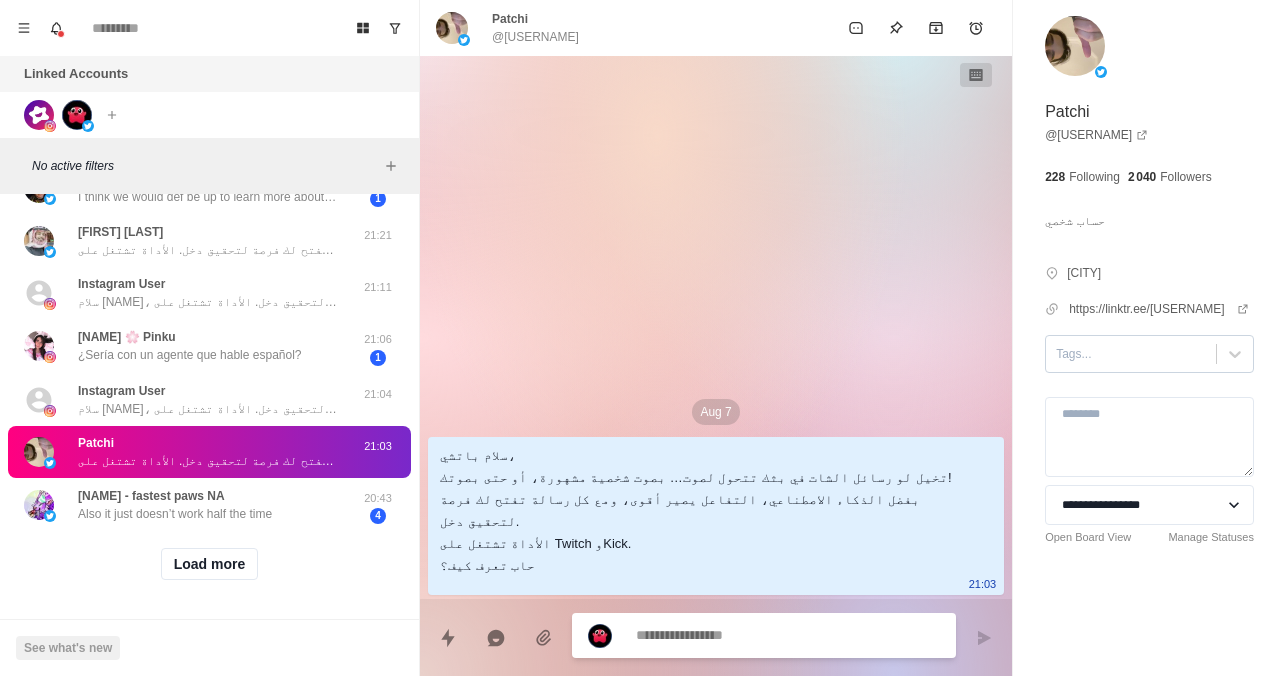 click at bounding box center [1131, 354] 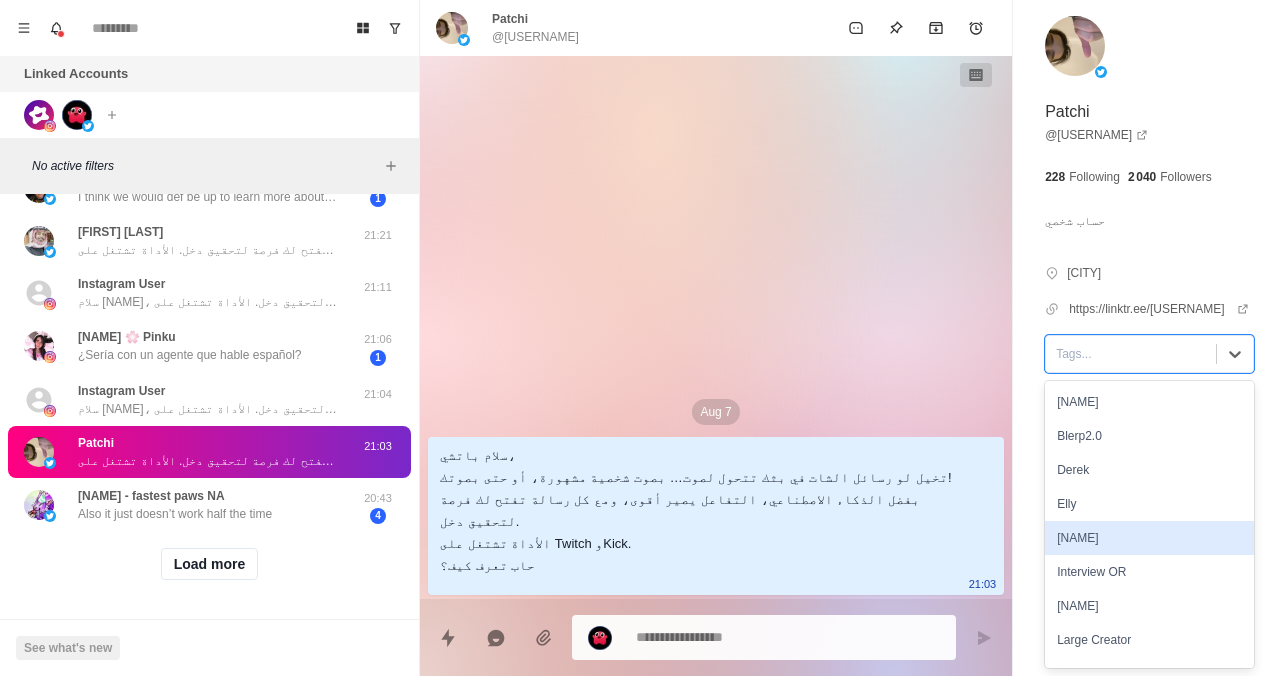 click on "Hamza" at bounding box center (1149, 538) 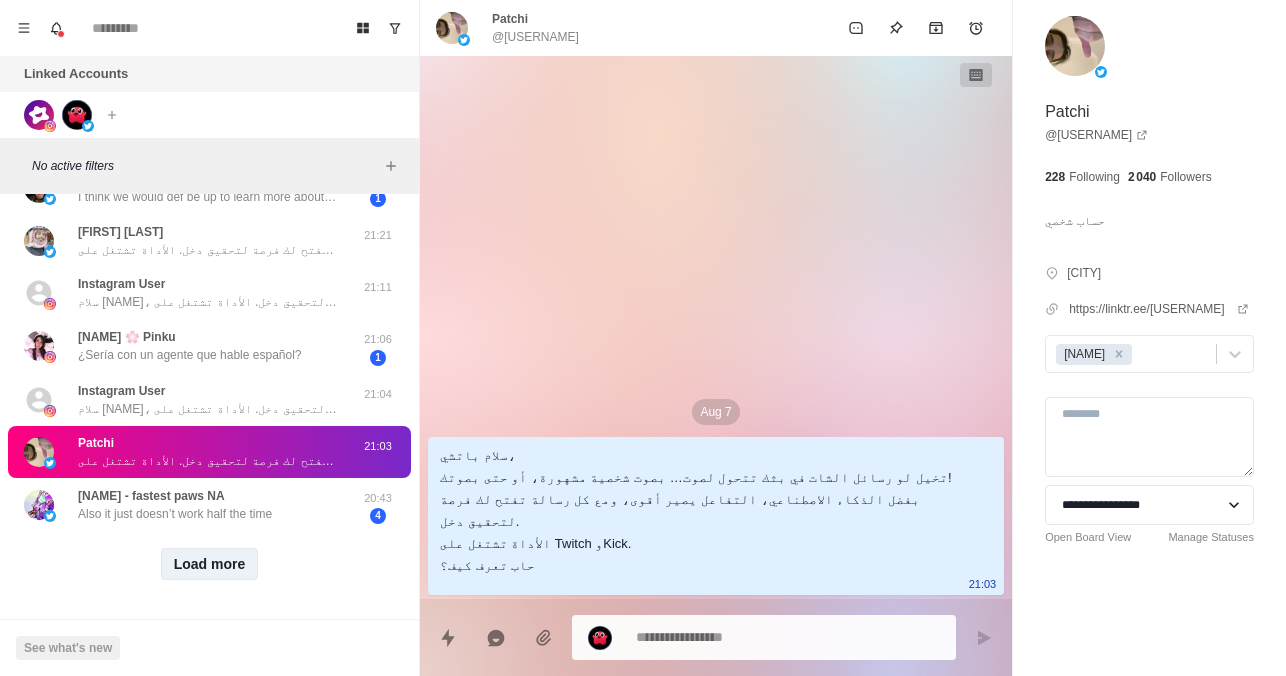 click on "Load more" at bounding box center [210, 564] 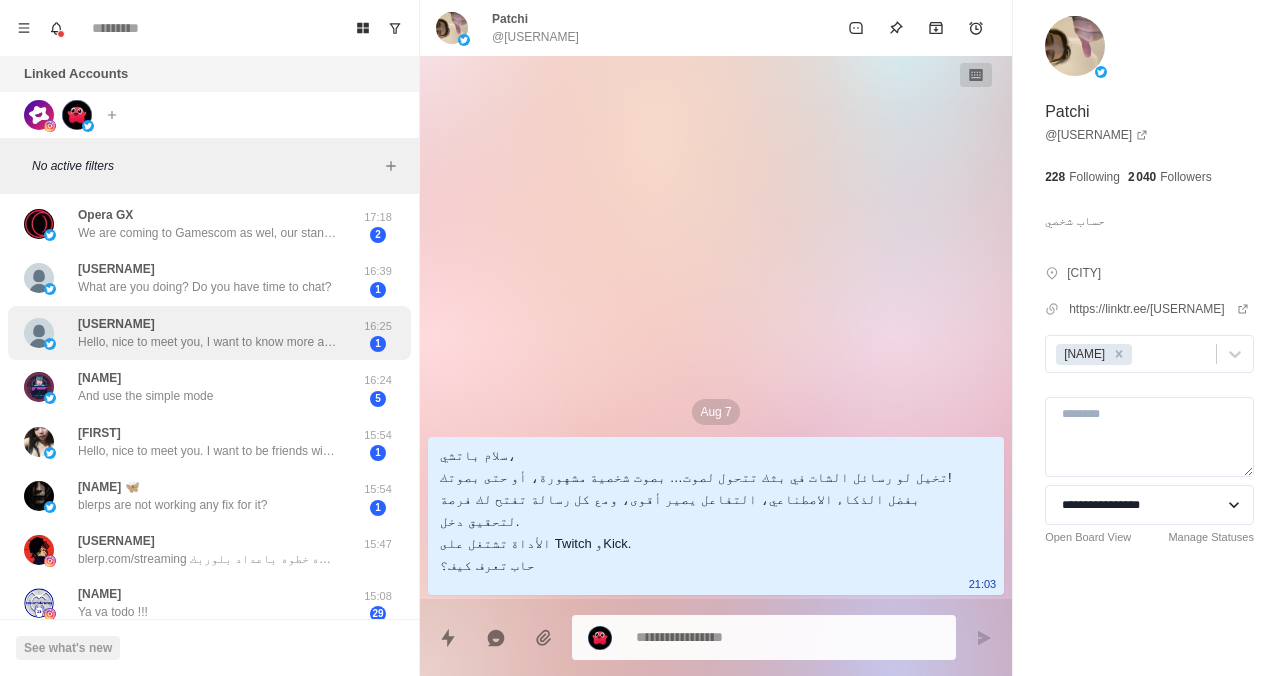 scroll, scrollTop: 1691, scrollLeft: 0, axis: vertical 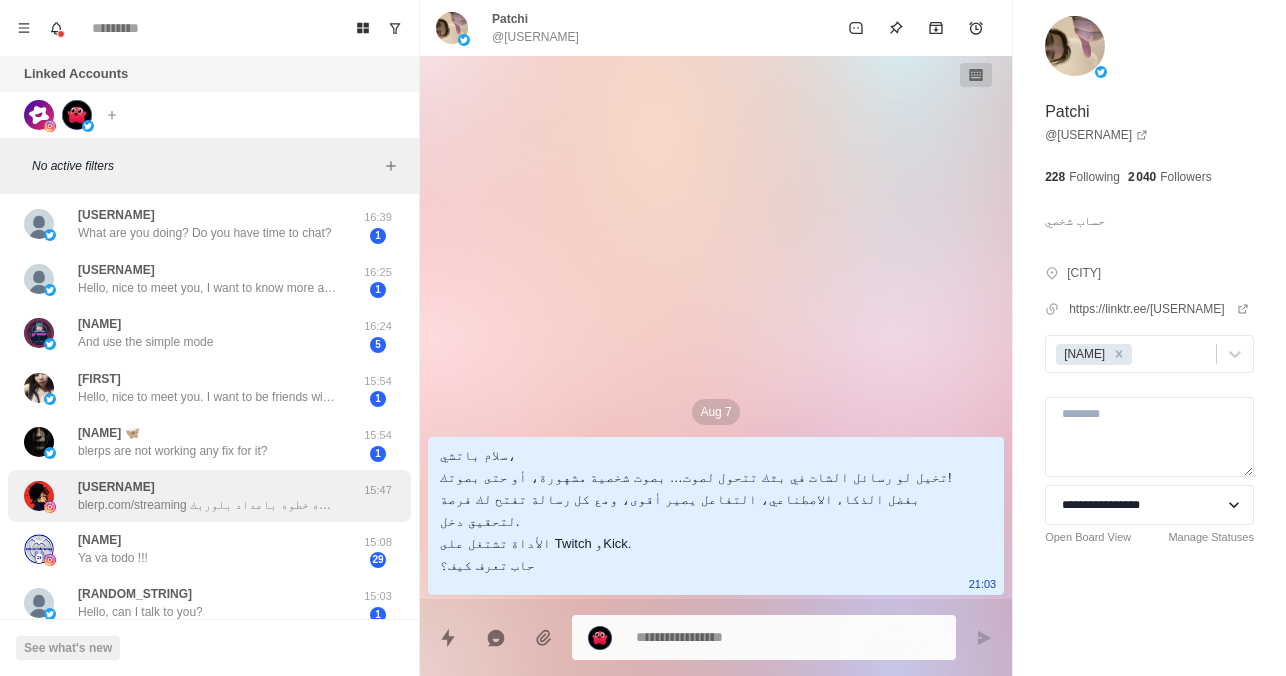 click on "blerp.com/streaming
ممكن تتسجل من هنا و ابعث لنا ديسكورد  لنجيب على جميع اسئلتك أو نساعدك خطوه خطوه باعداد بلوربك" at bounding box center [208, 505] 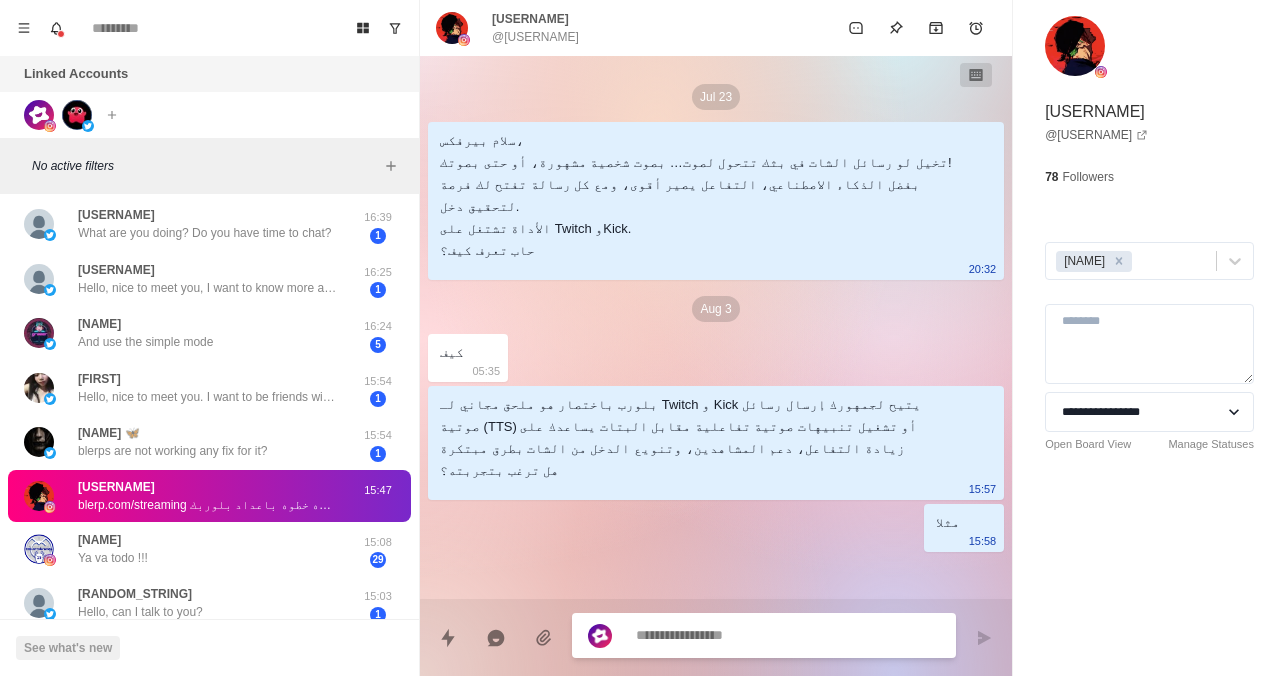 scroll, scrollTop: 265, scrollLeft: 0, axis: vertical 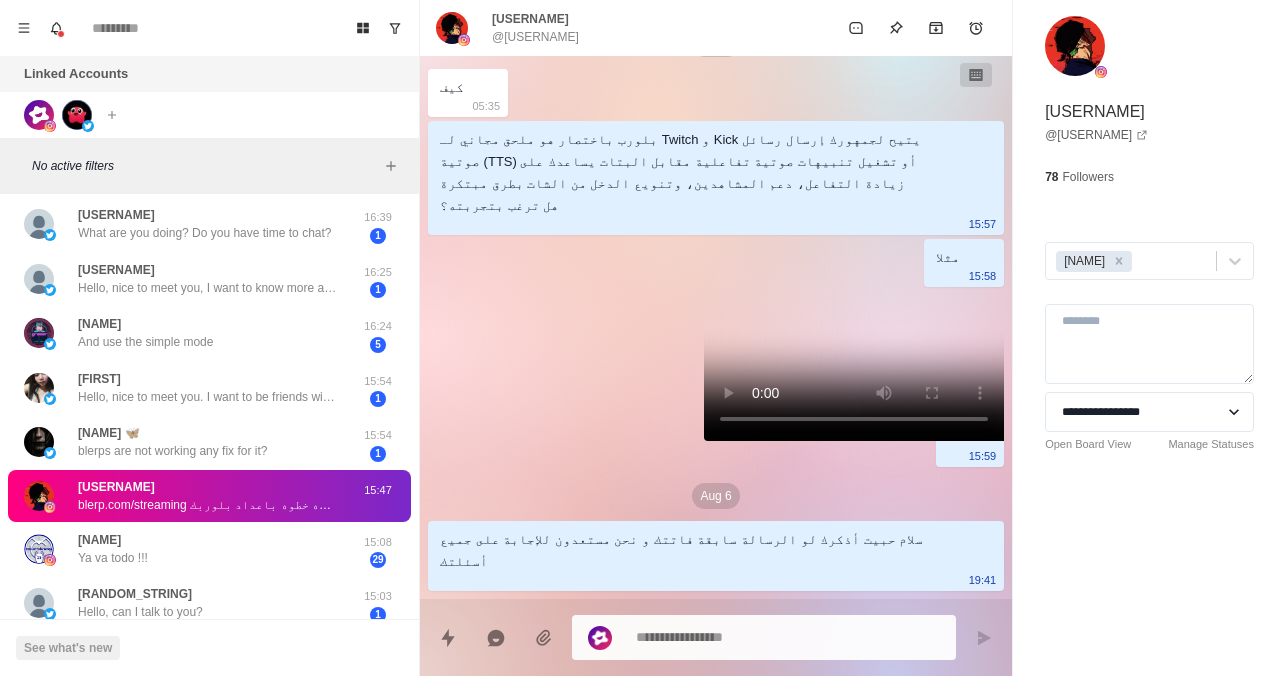 type on "*" 